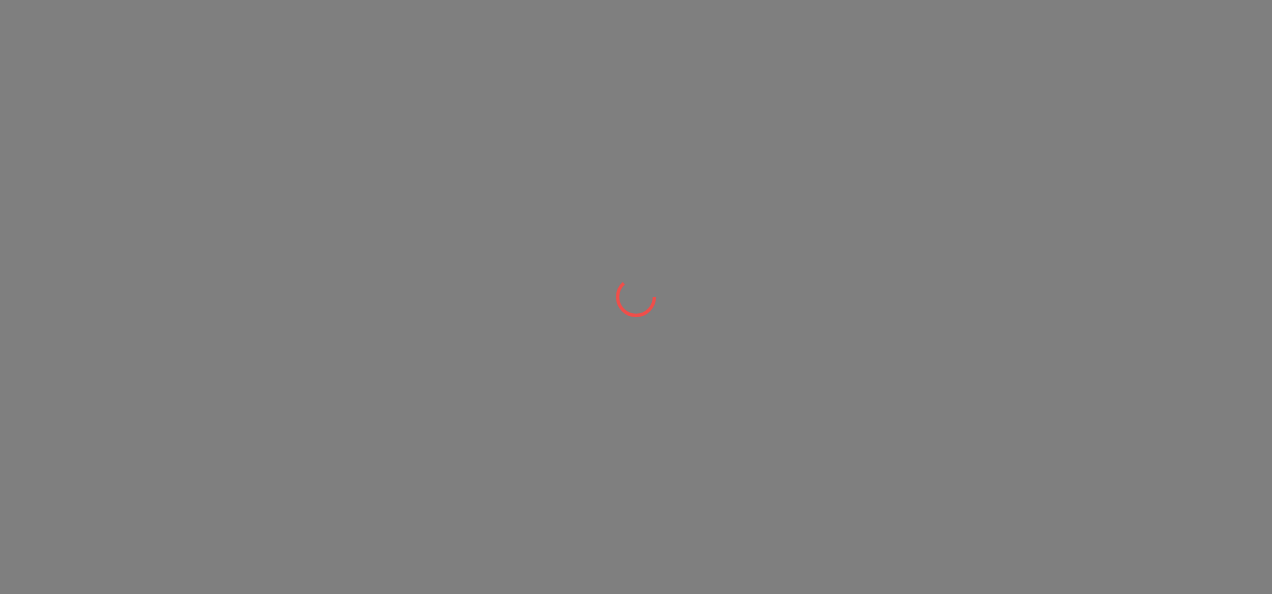 scroll, scrollTop: 0, scrollLeft: 0, axis: both 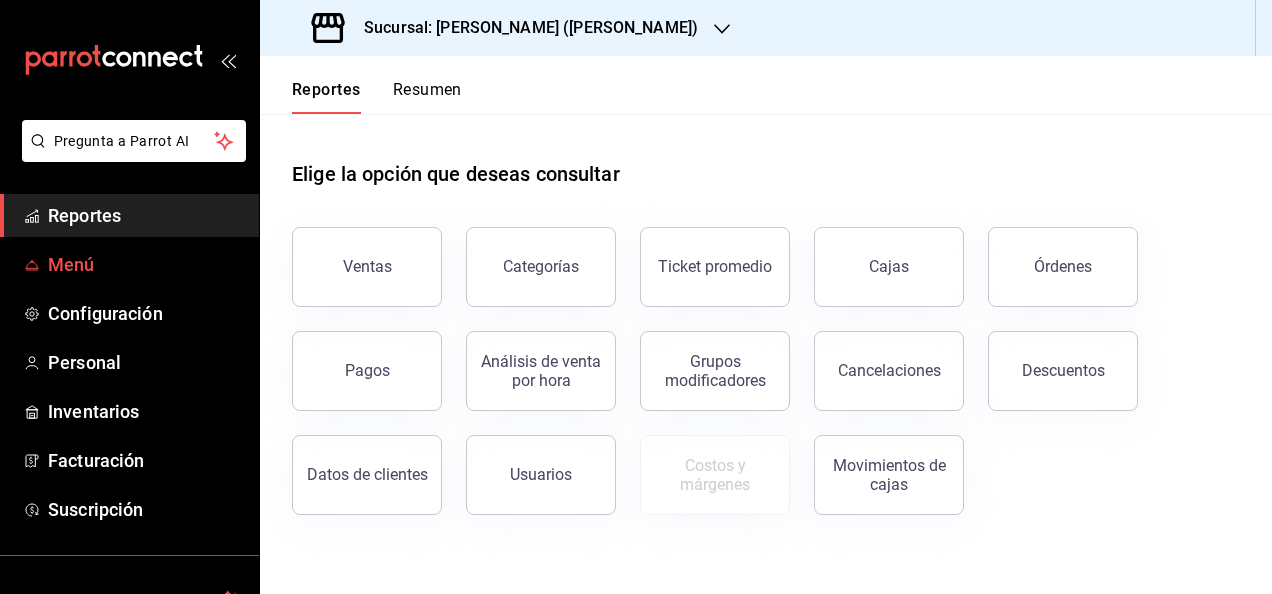 click on "Menú" at bounding box center (145, 264) 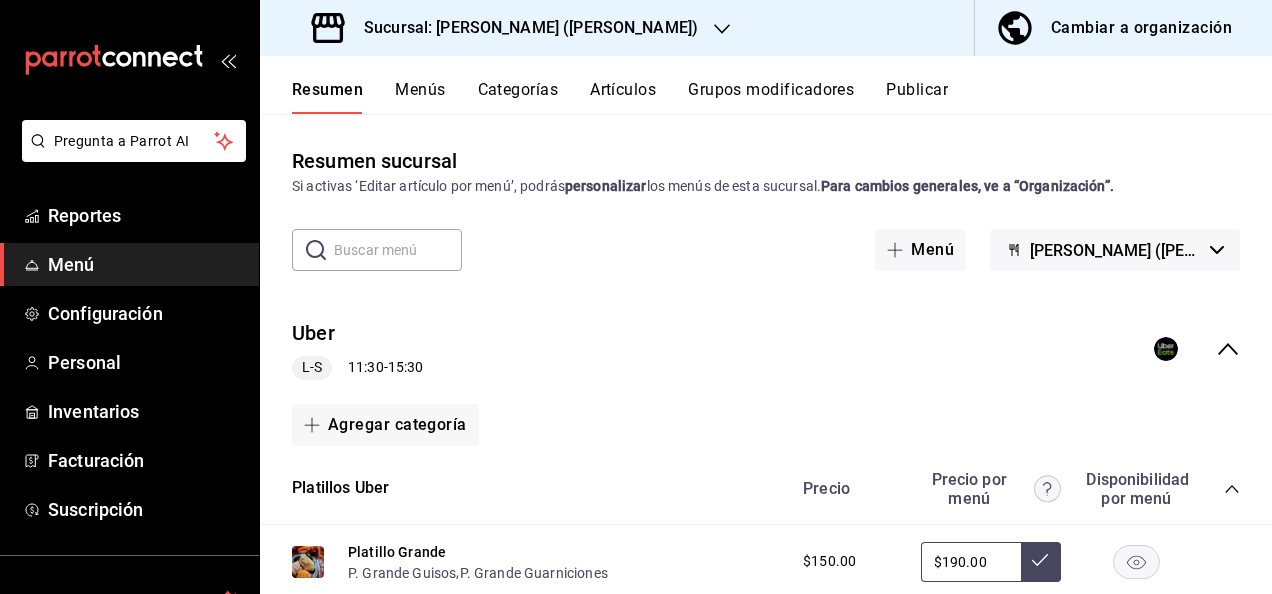 click 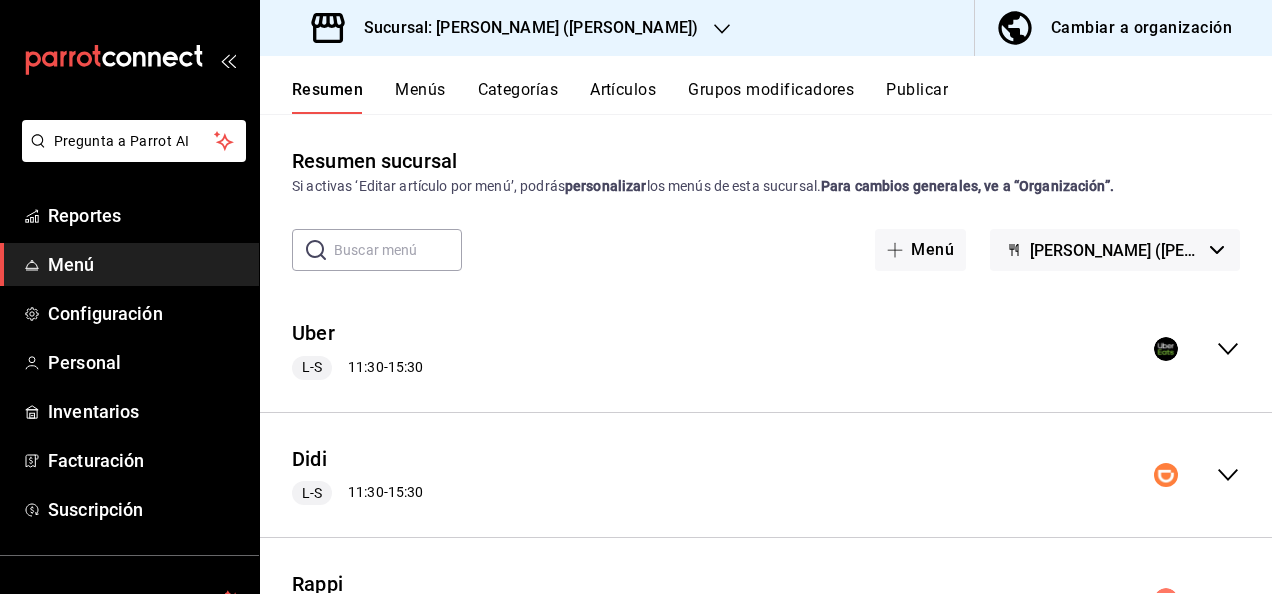 click 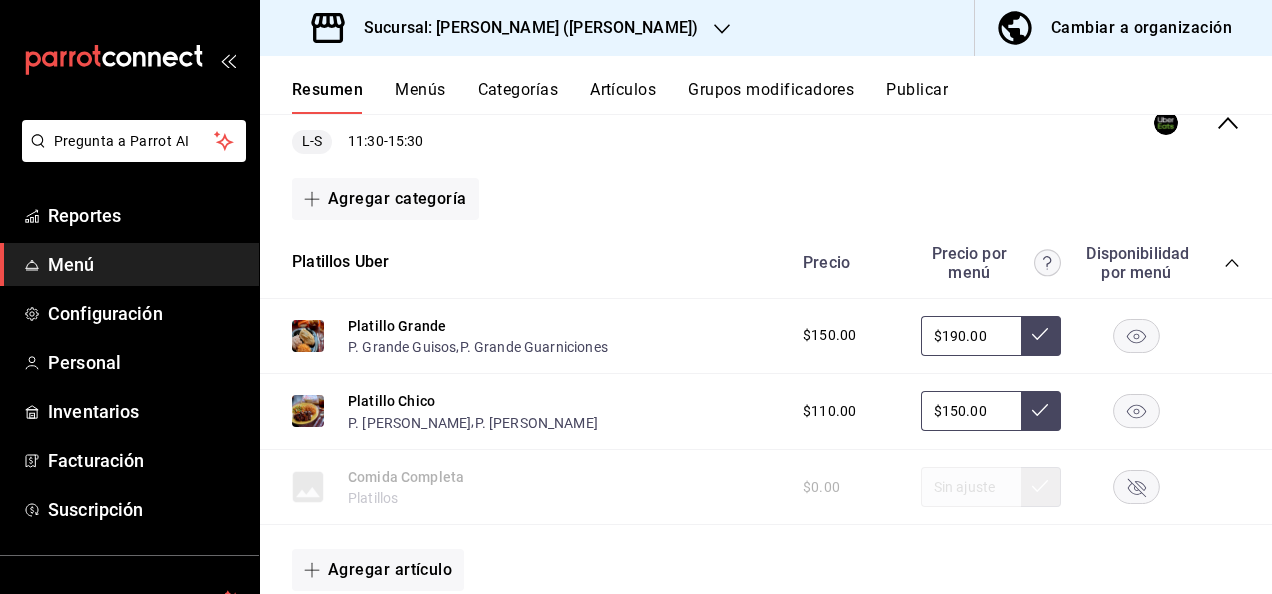 scroll, scrollTop: 306, scrollLeft: 0, axis: vertical 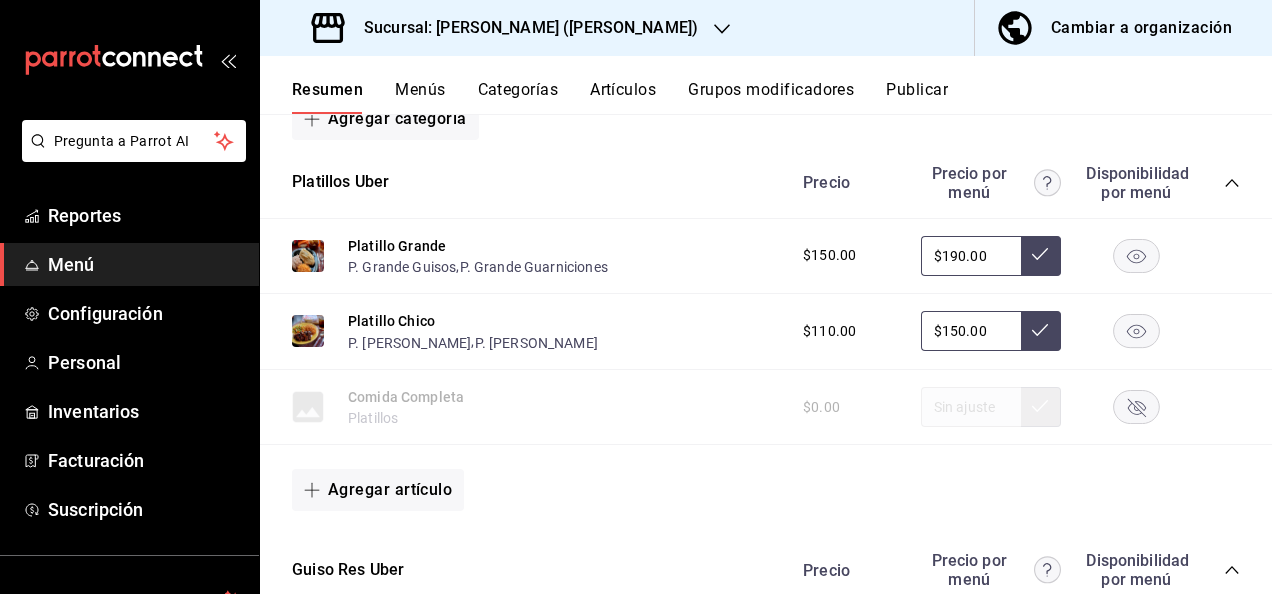 click 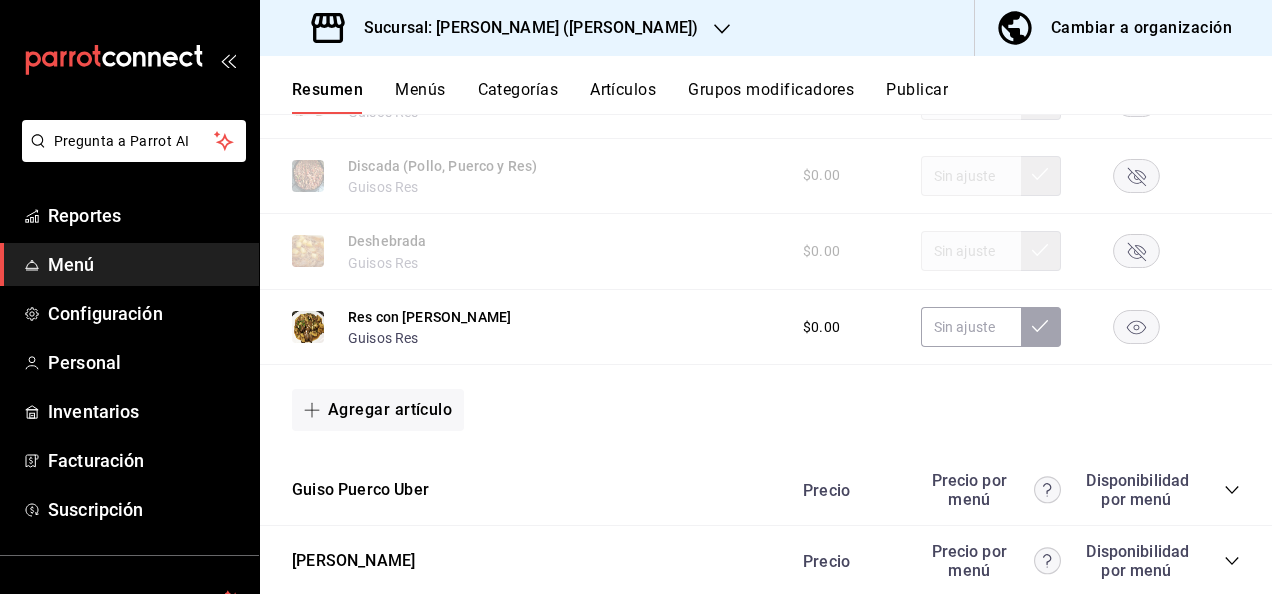 scroll, scrollTop: 1253, scrollLeft: 0, axis: vertical 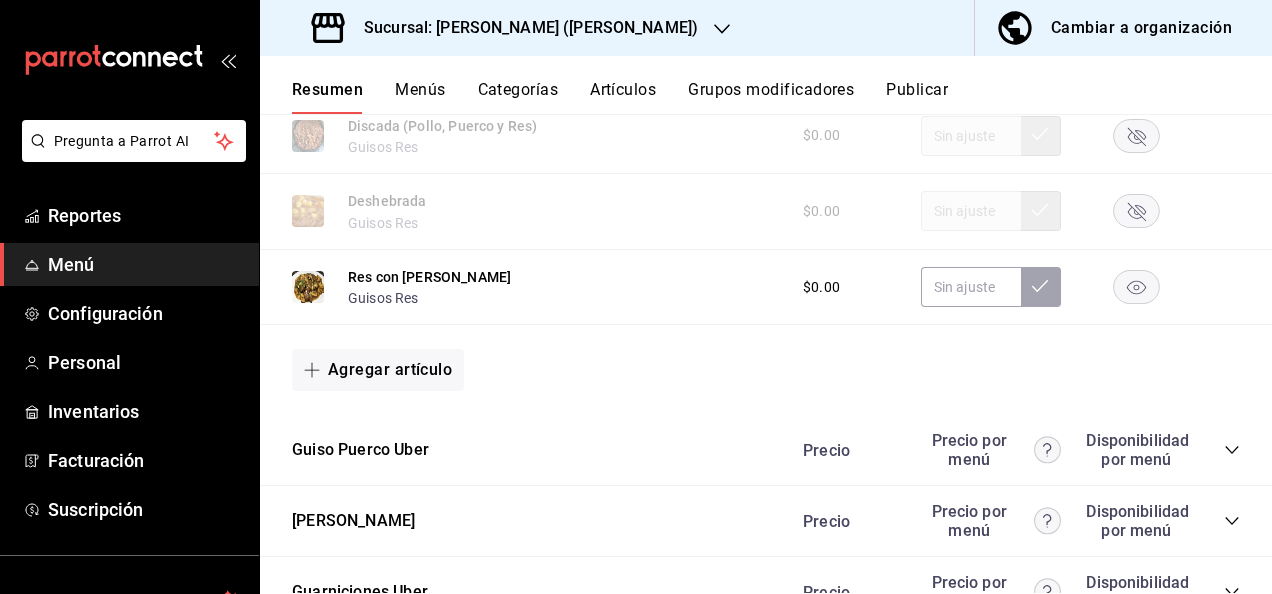 click 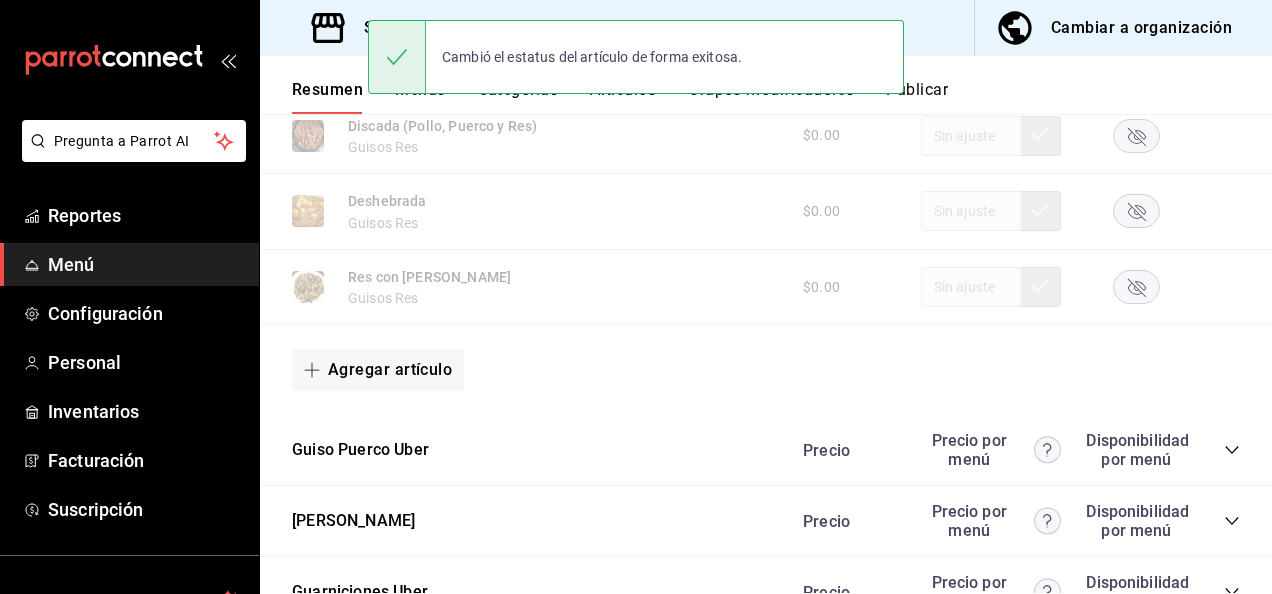click 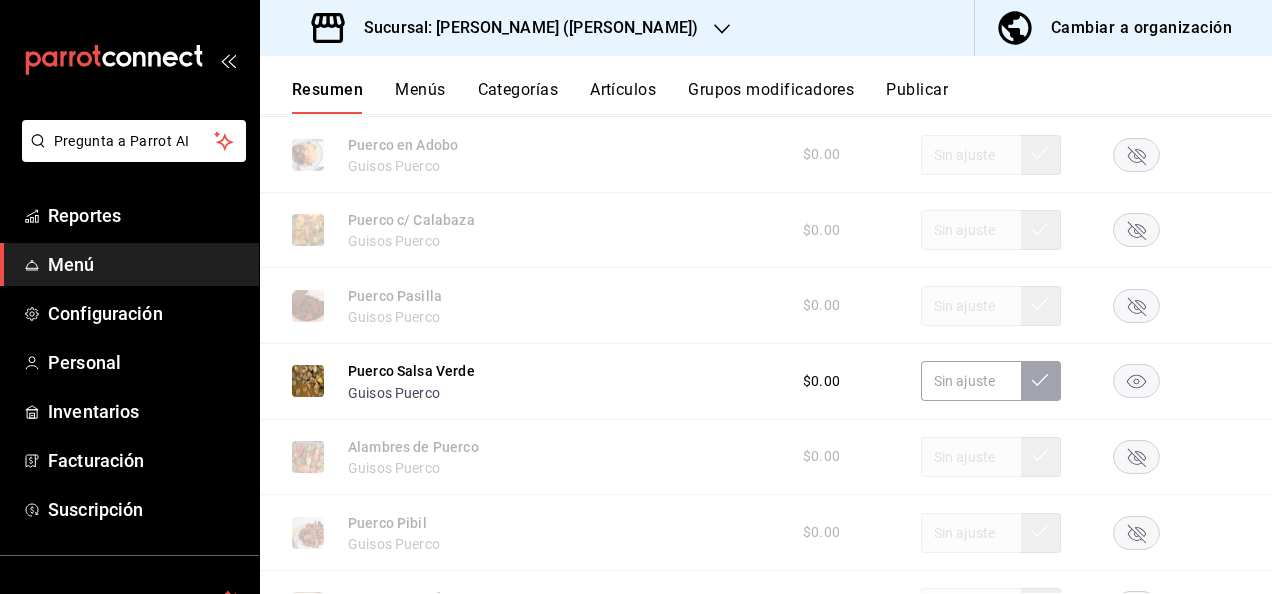 scroll, scrollTop: 2093, scrollLeft: 0, axis: vertical 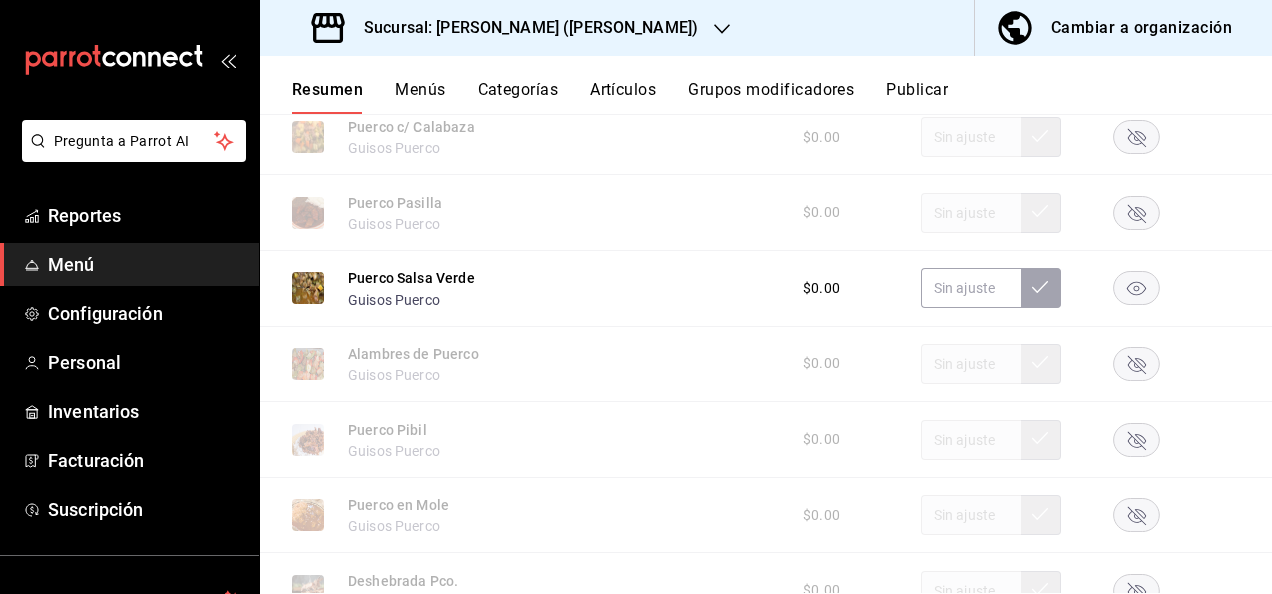 click 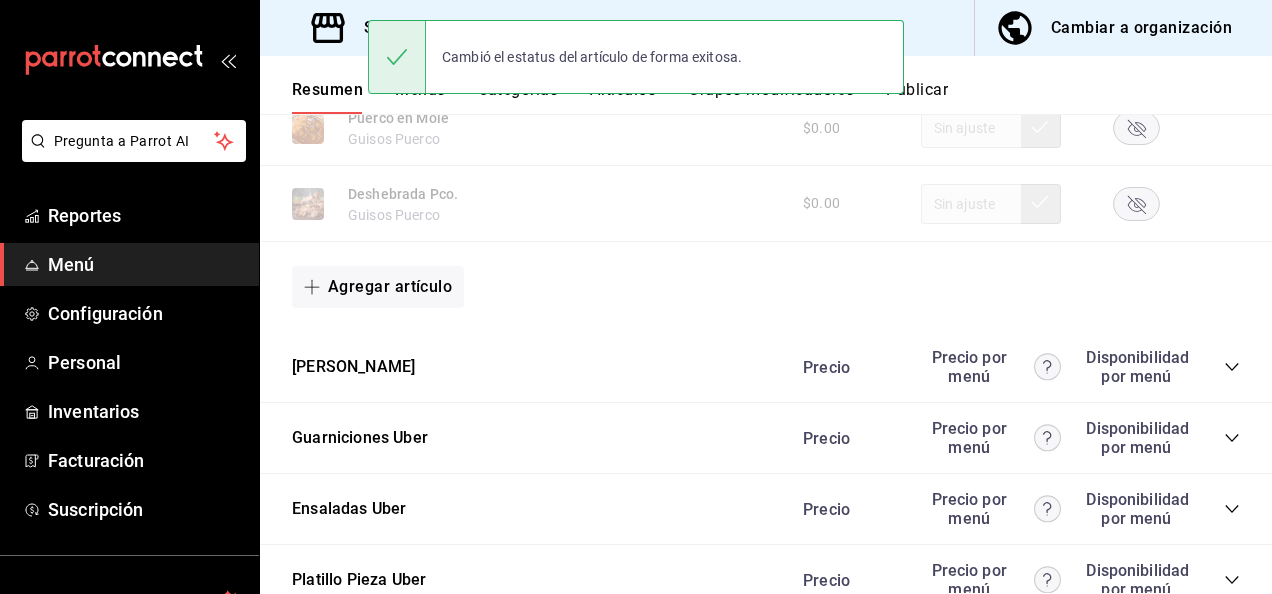 scroll, scrollTop: 2586, scrollLeft: 0, axis: vertical 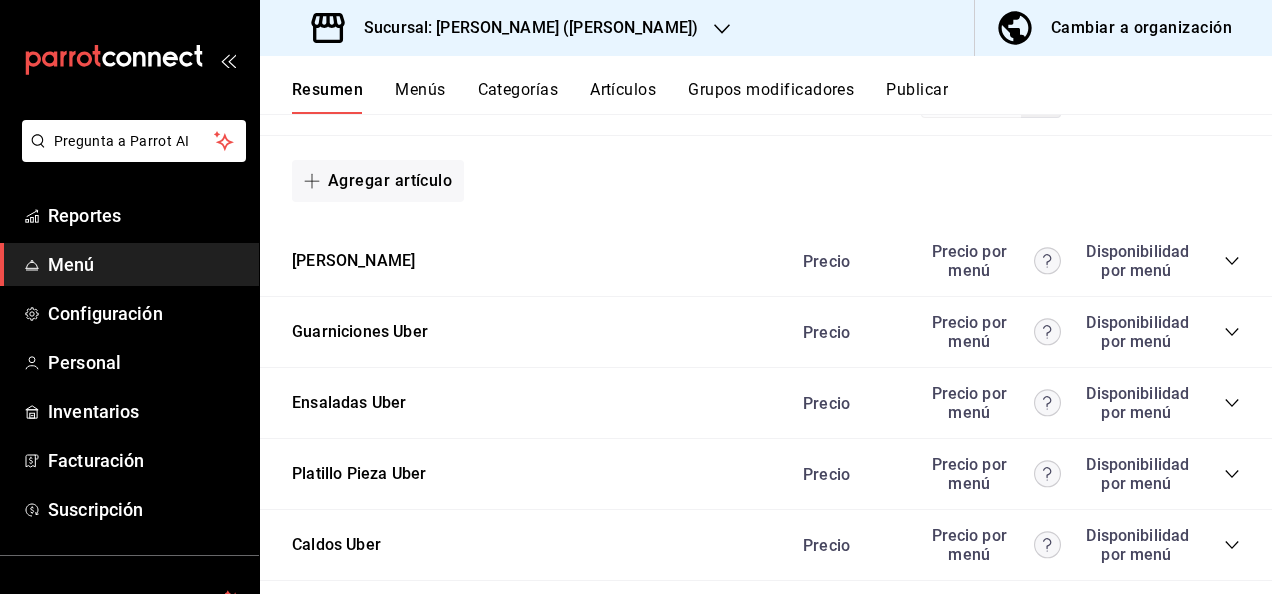 click 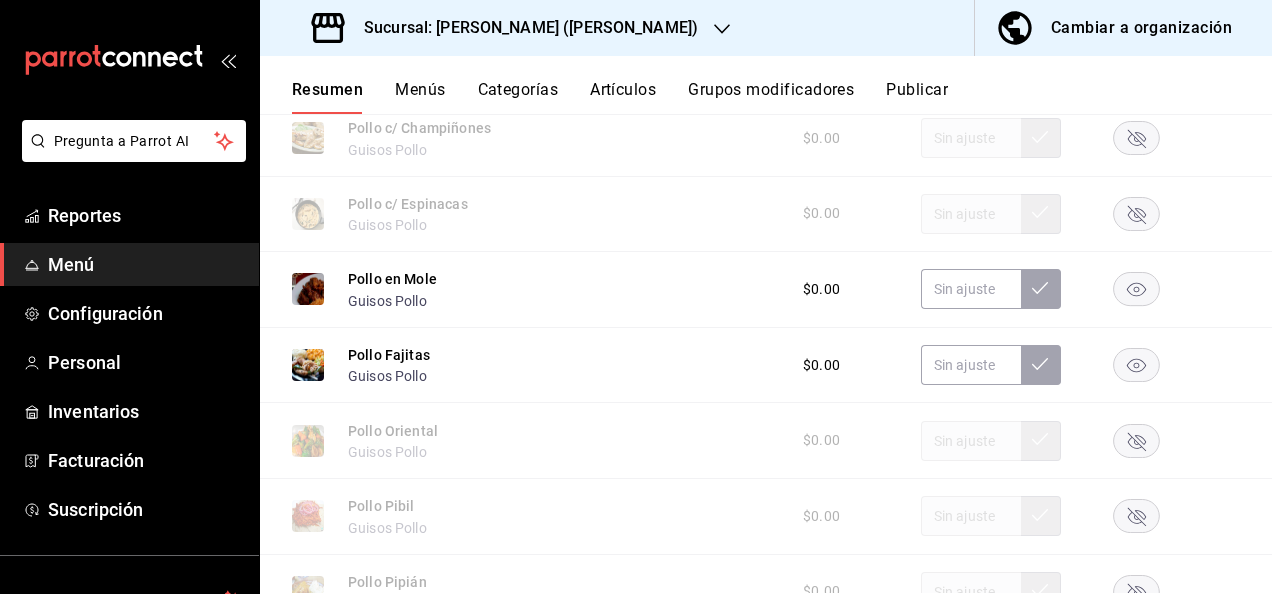 scroll, scrollTop: 3226, scrollLeft: 0, axis: vertical 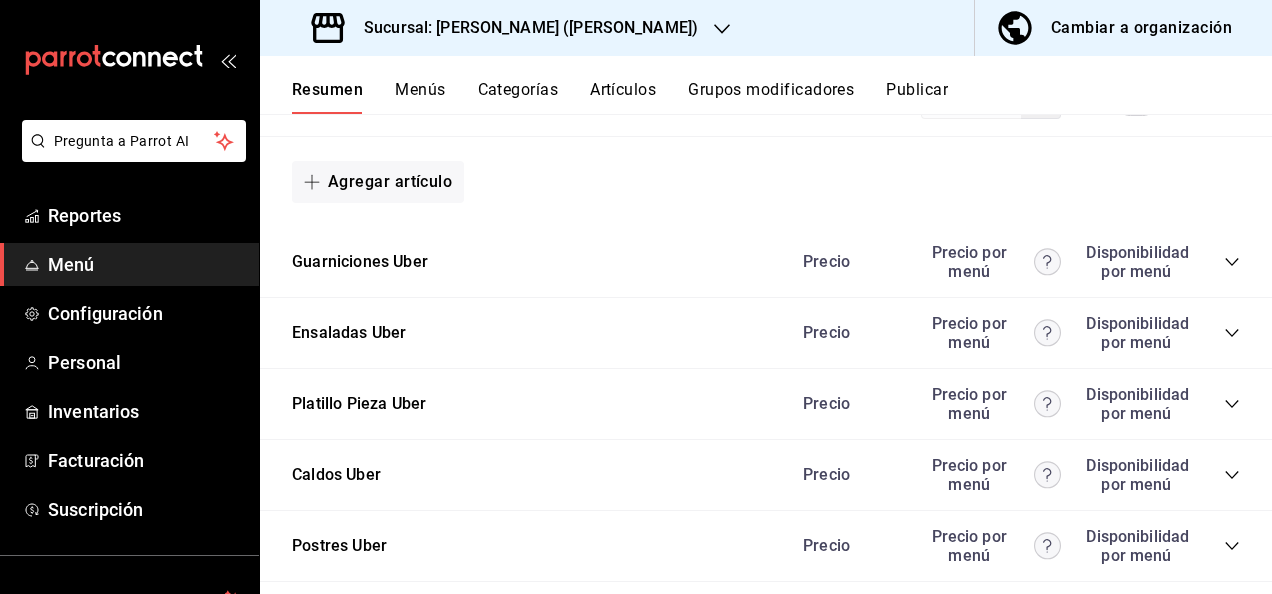 click 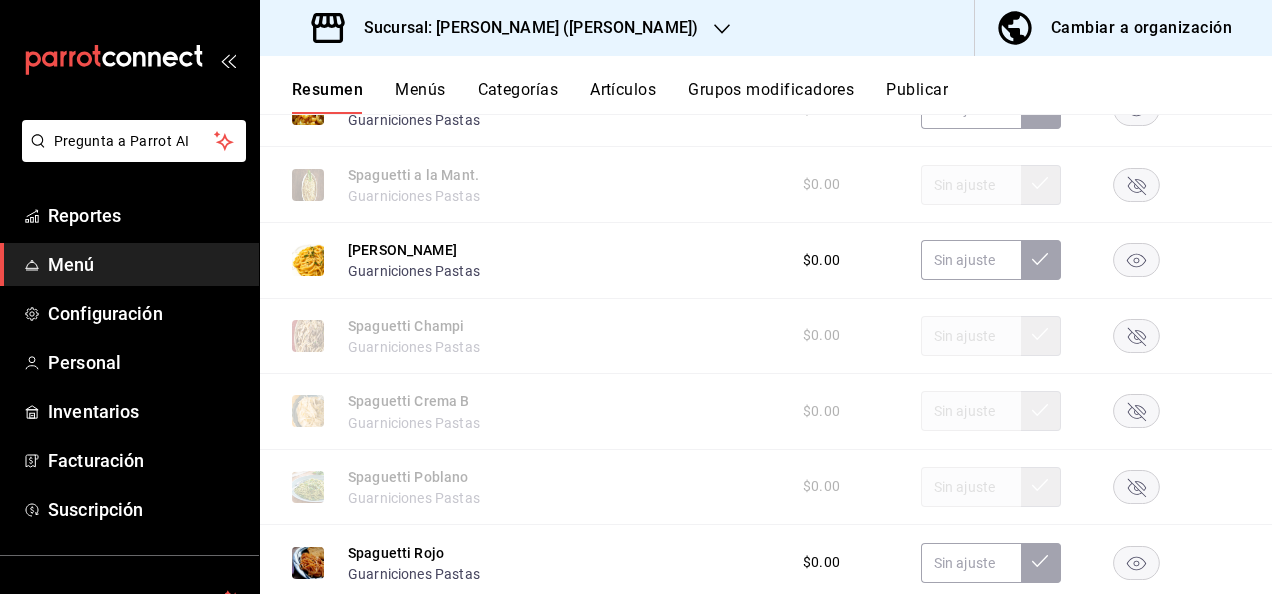 scroll, scrollTop: 4386, scrollLeft: 0, axis: vertical 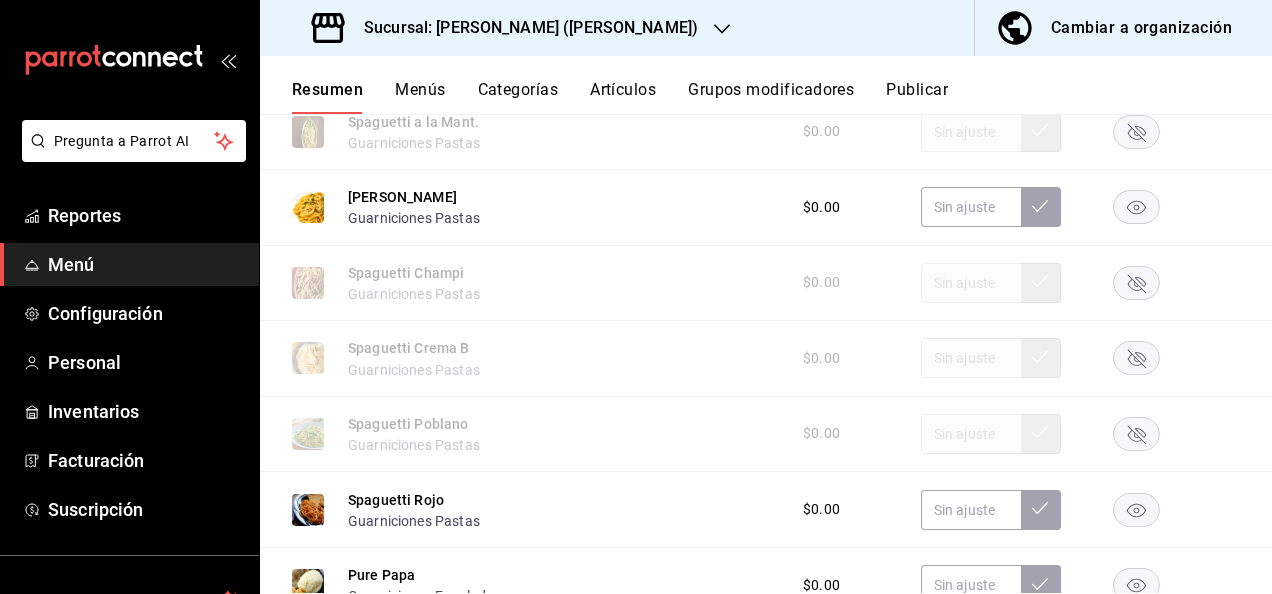 click 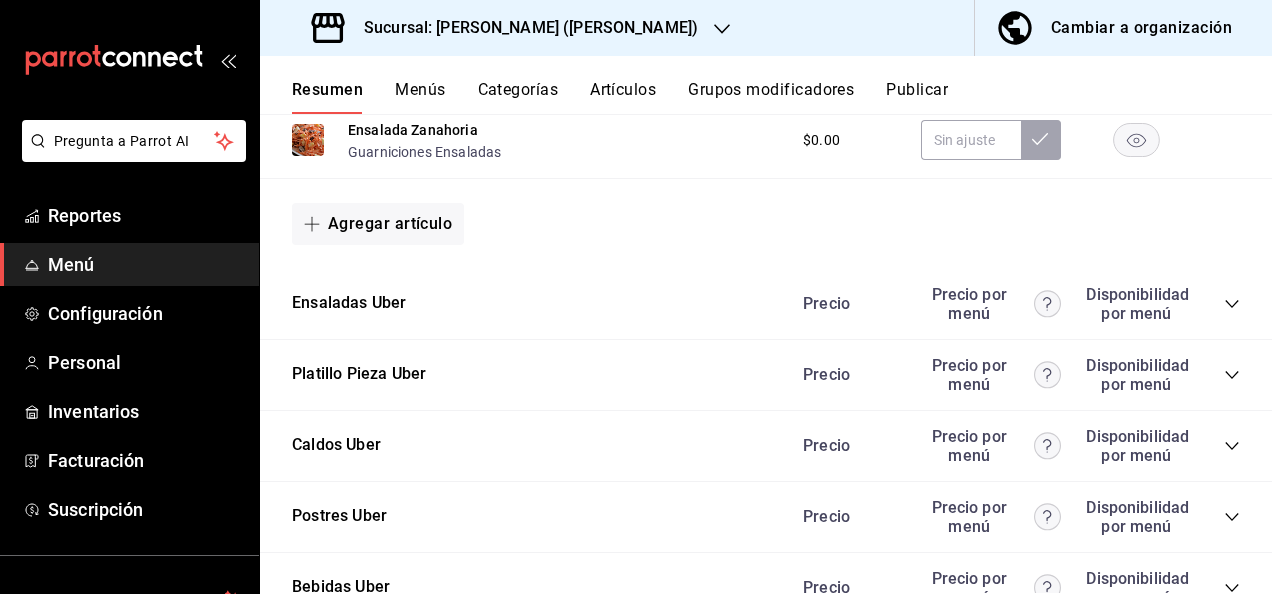 scroll, scrollTop: 5426, scrollLeft: 0, axis: vertical 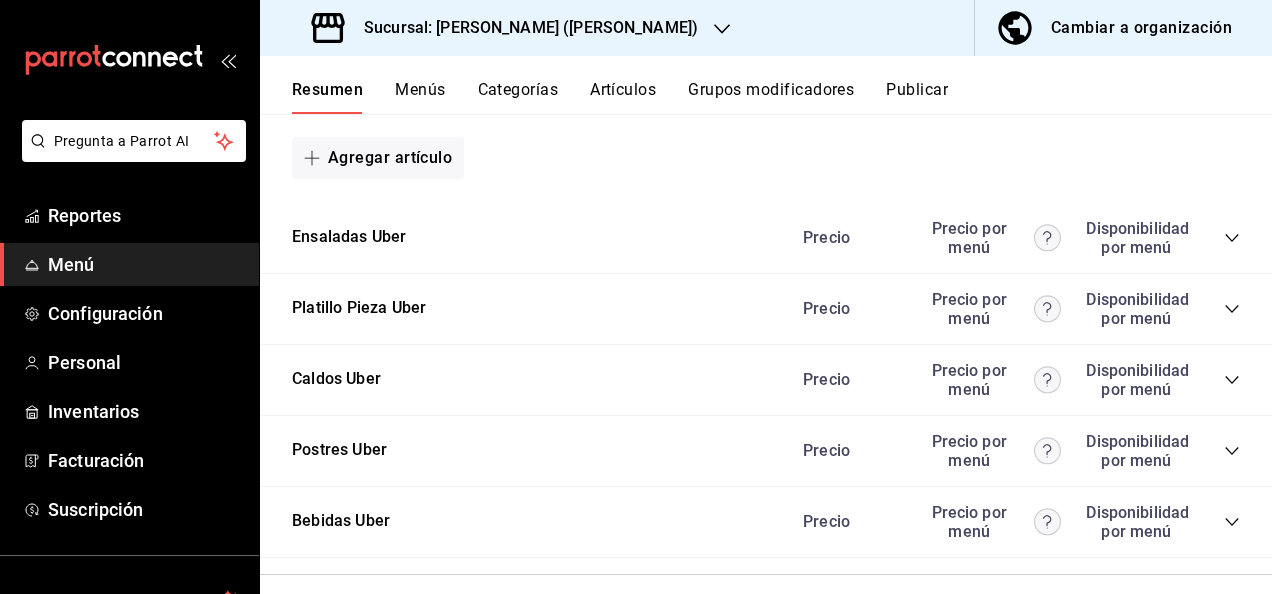 click 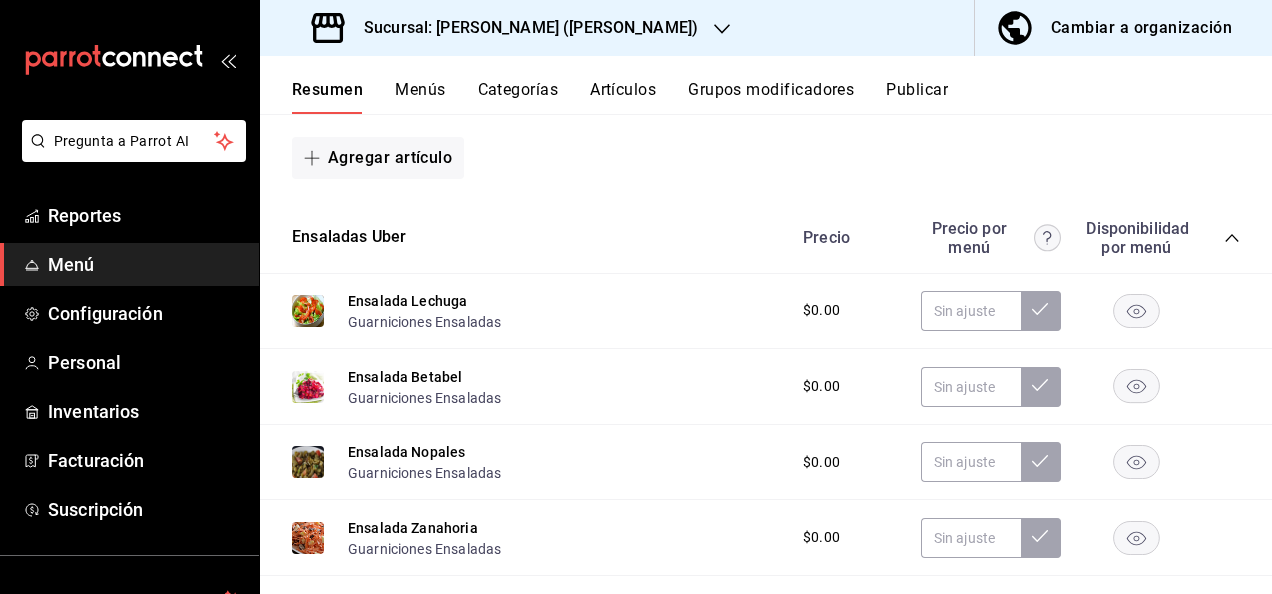 click 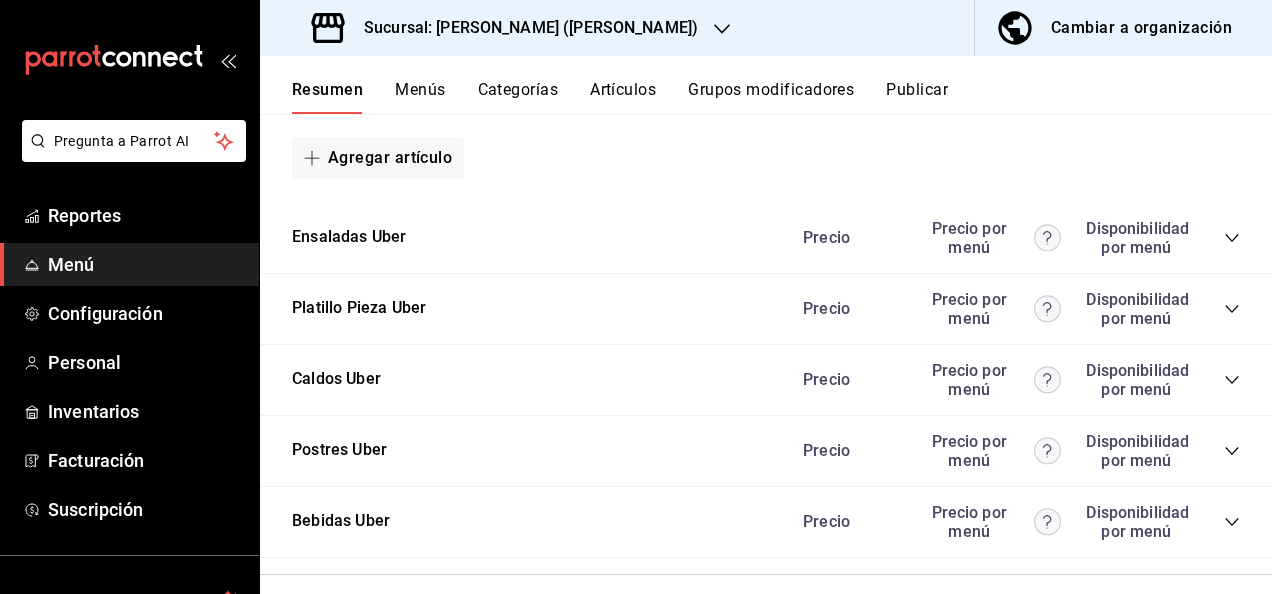 click 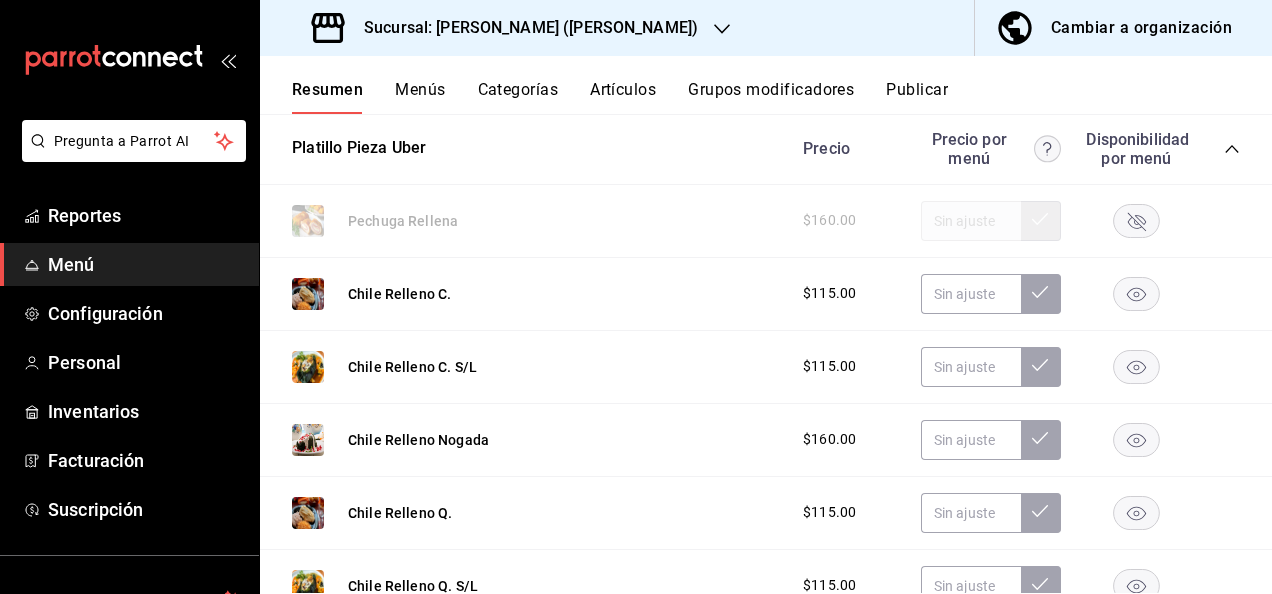 scroll, scrollTop: 5560, scrollLeft: 0, axis: vertical 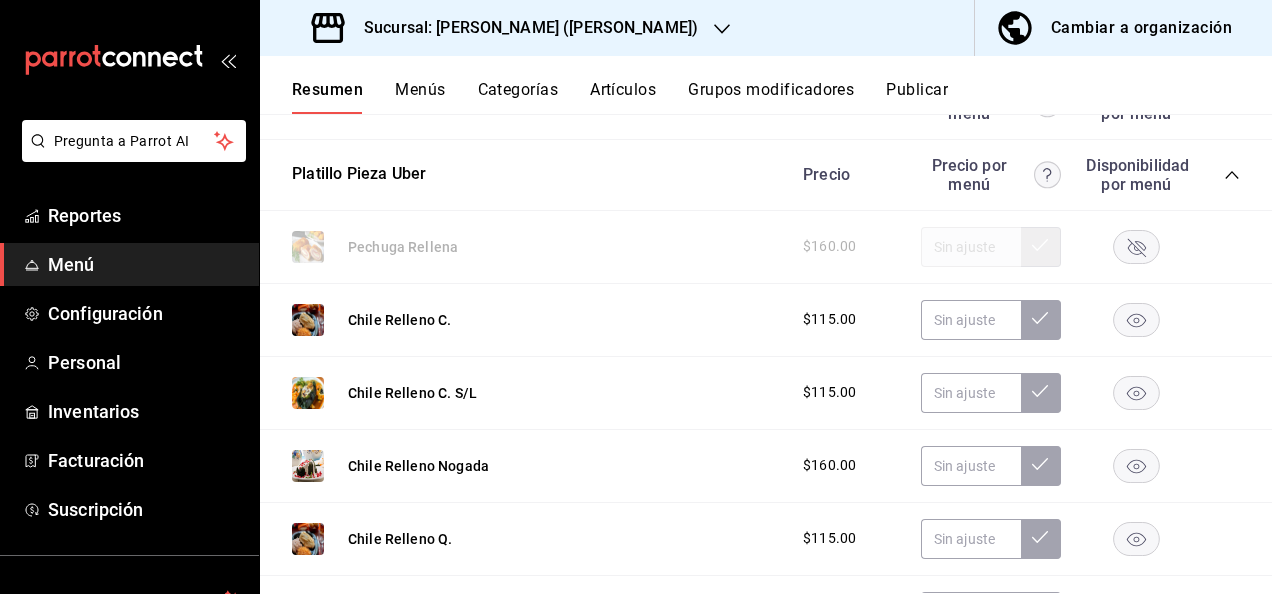 click 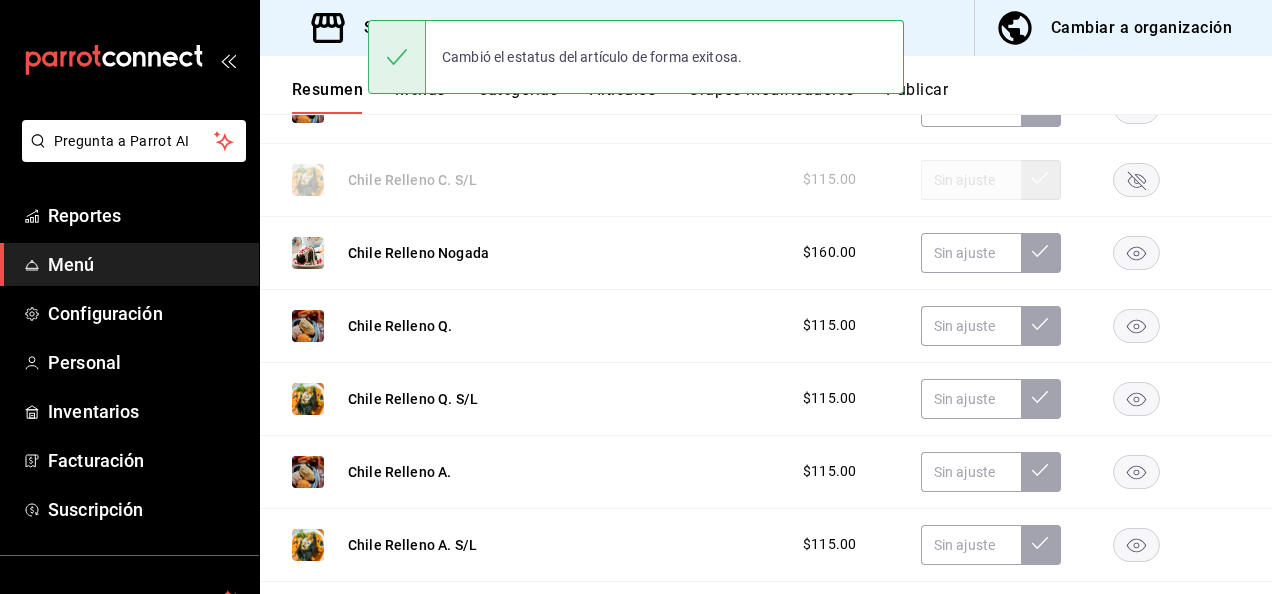 scroll, scrollTop: 5826, scrollLeft: 0, axis: vertical 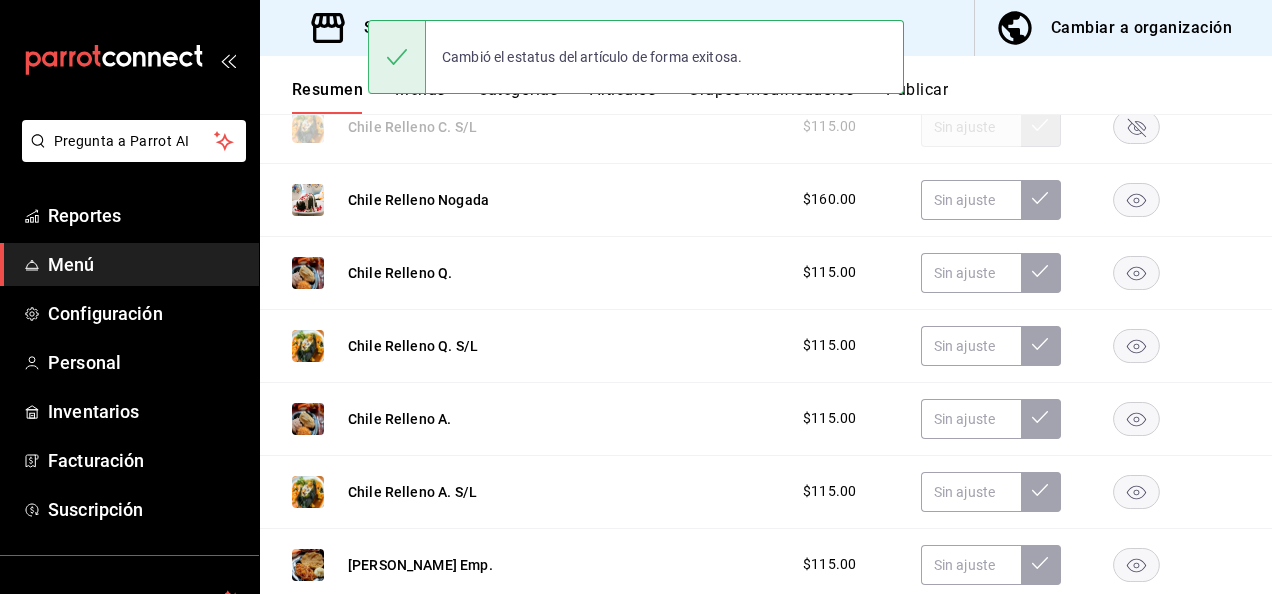 click 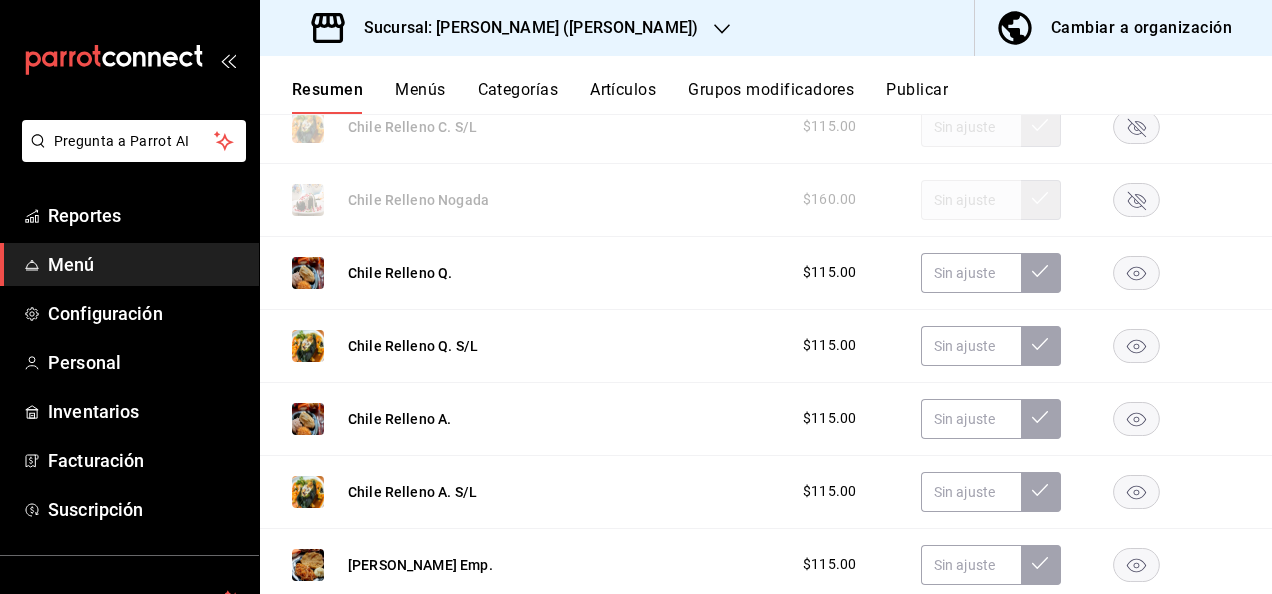 click 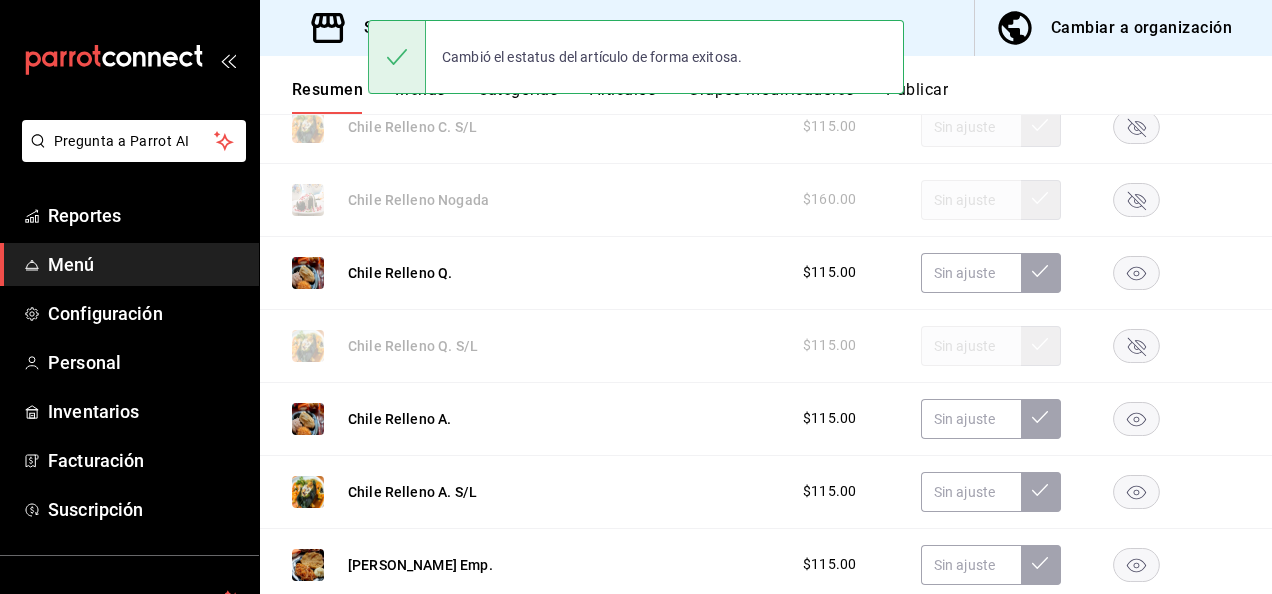 click 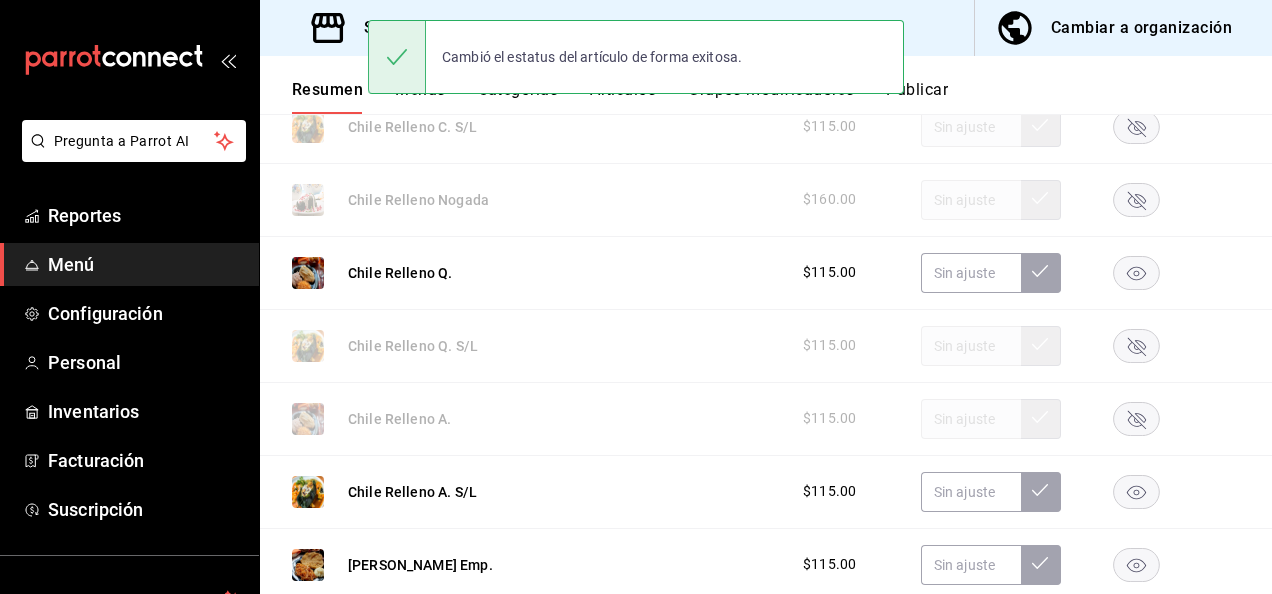 click 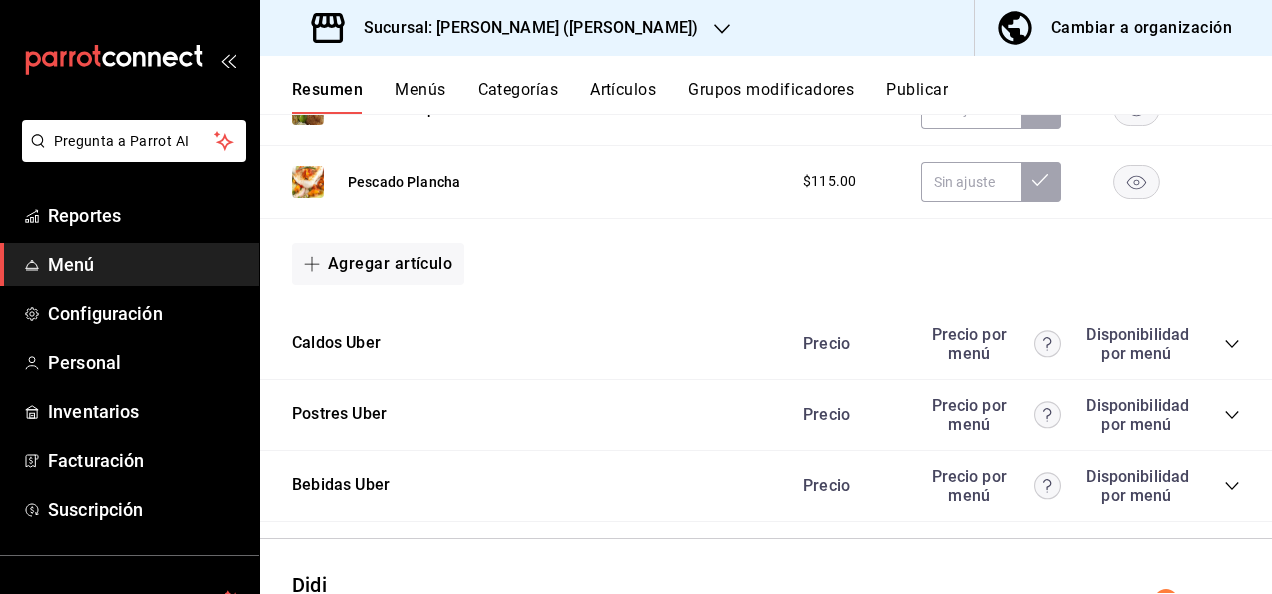 scroll, scrollTop: 6813, scrollLeft: 0, axis: vertical 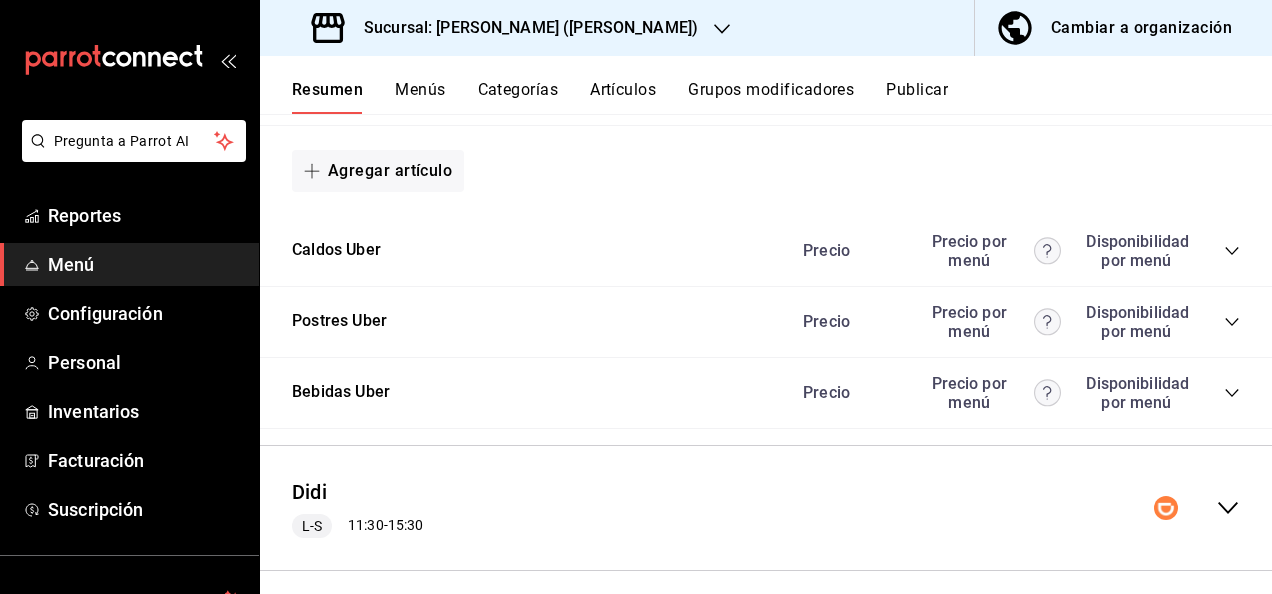 click 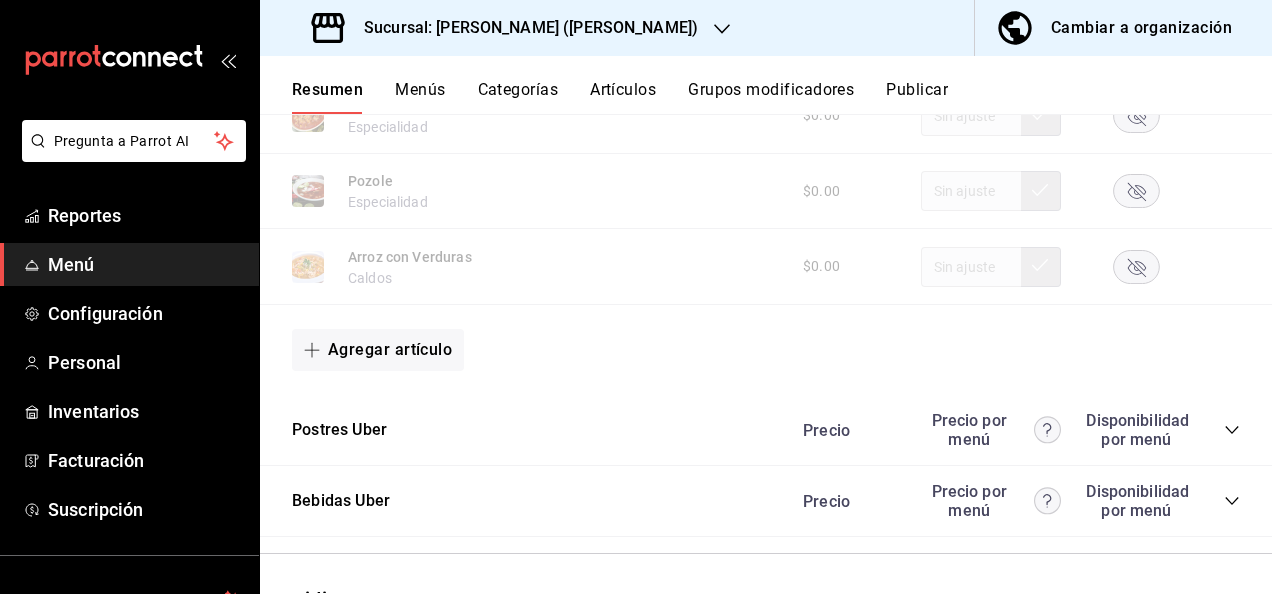 scroll, scrollTop: 8840, scrollLeft: 0, axis: vertical 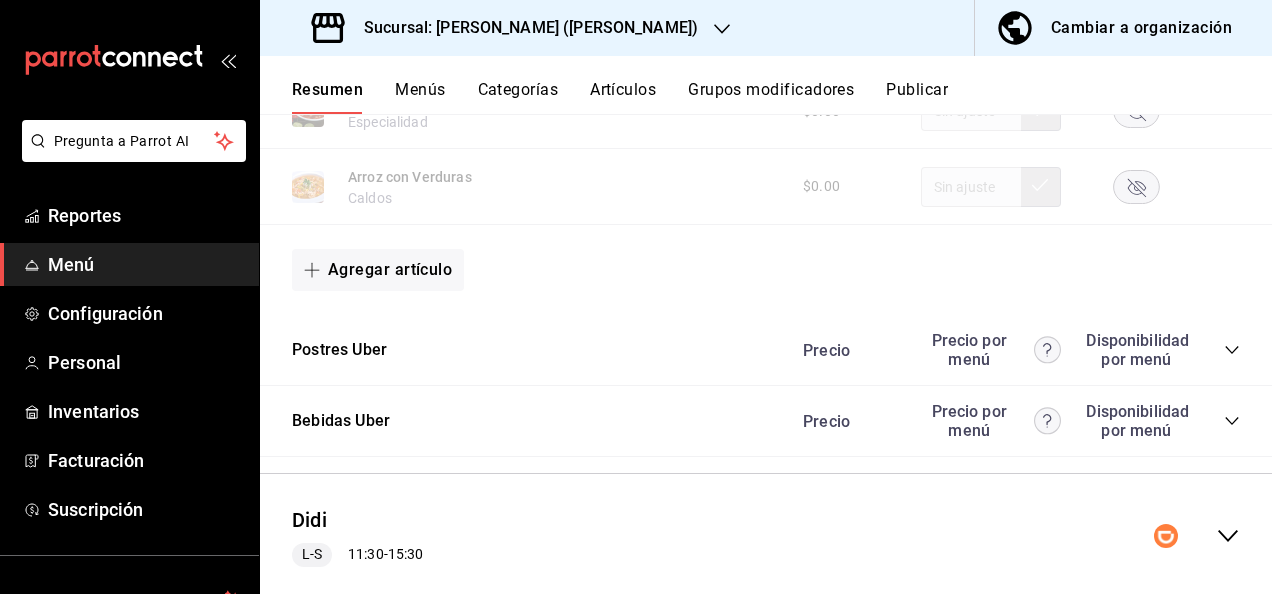 click 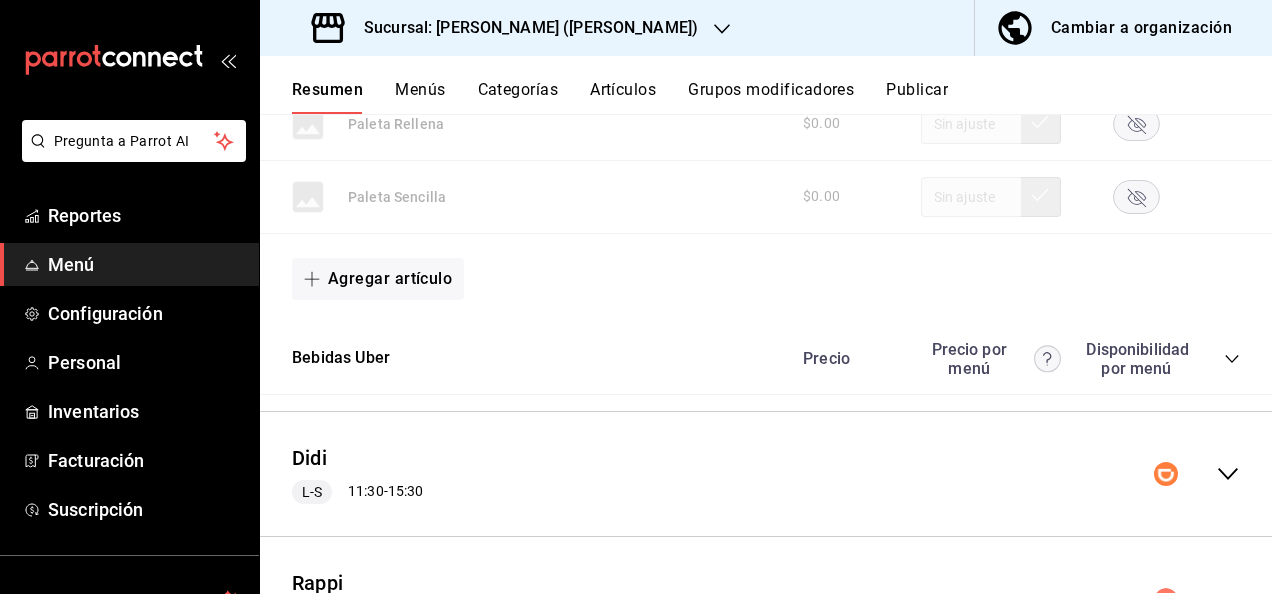 scroll, scrollTop: 10920, scrollLeft: 0, axis: vertical 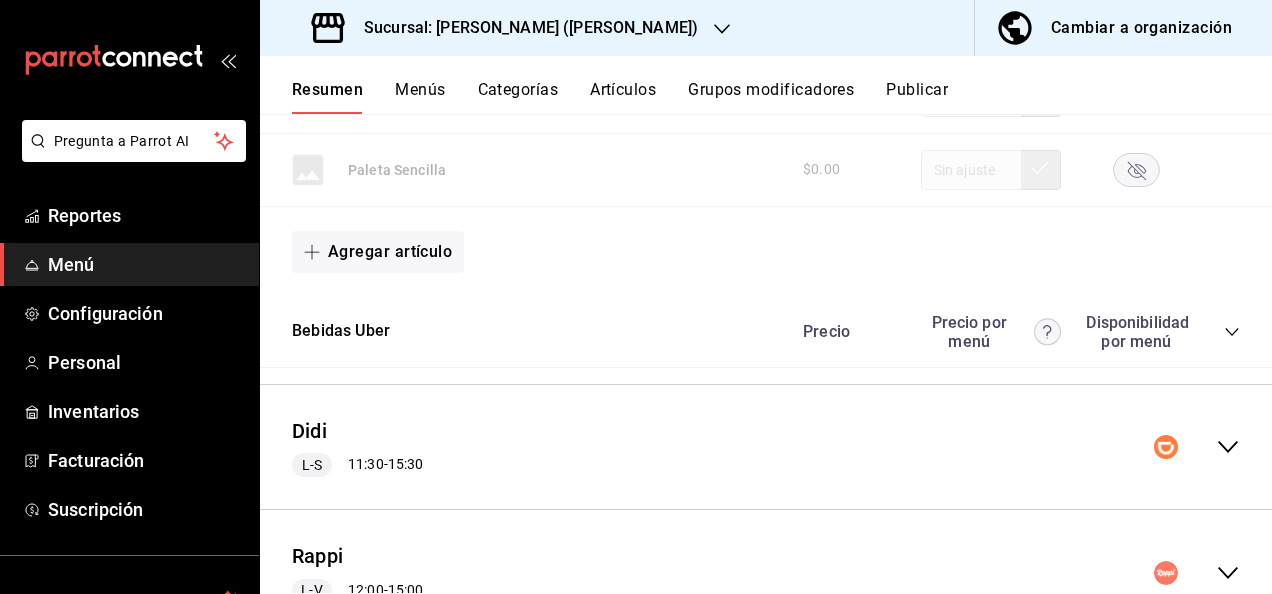 click 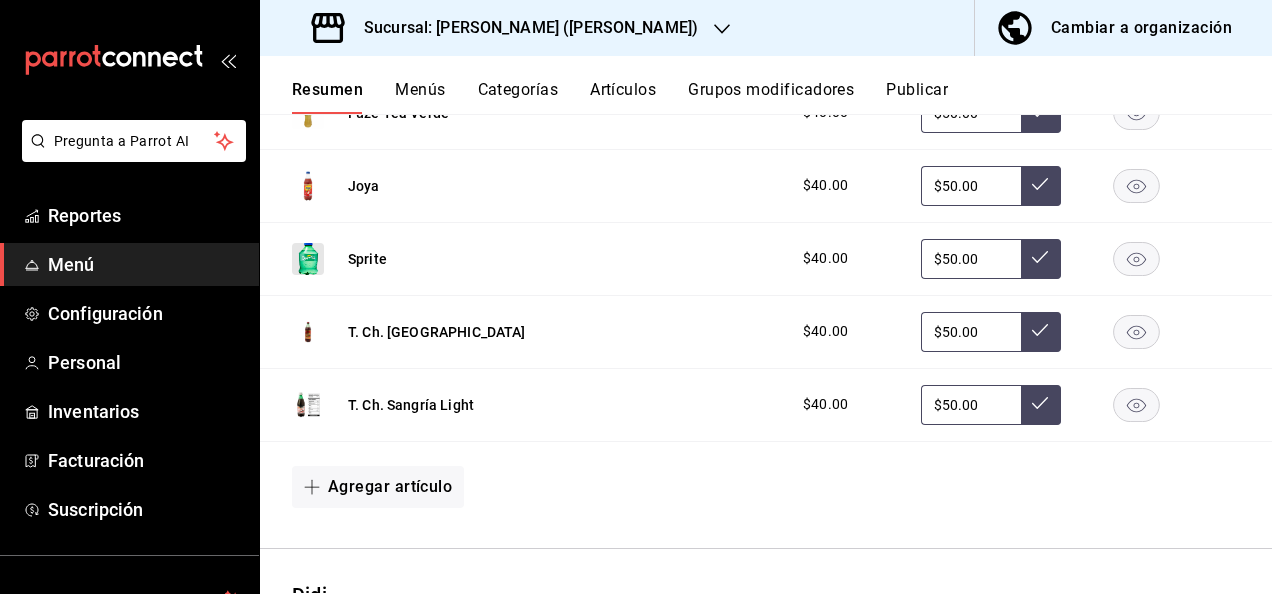 scroll, scrollTop: 11893, scrollLeft: 0, axis: vertical 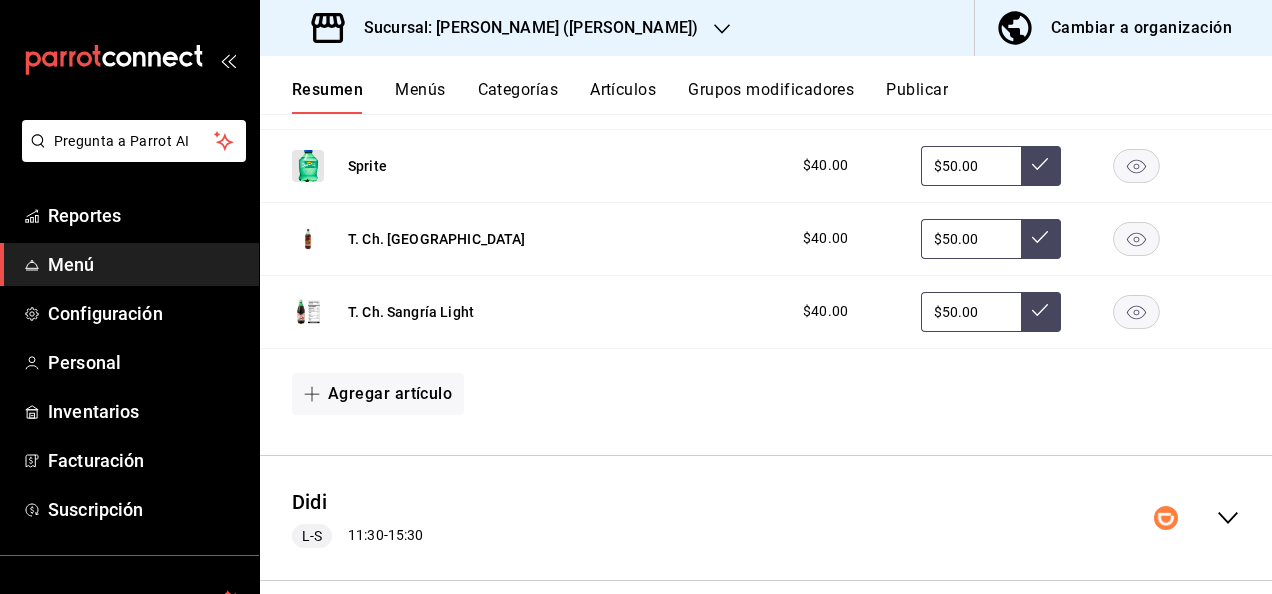 click on "Publicar" at bounding box center [917, 97] 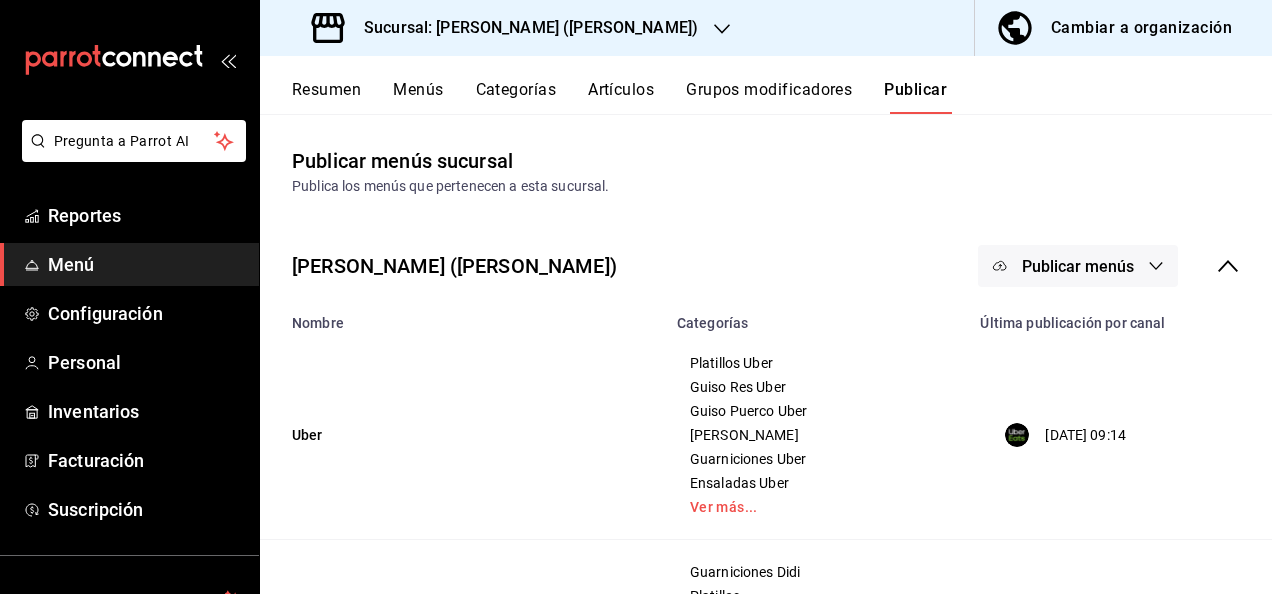 click on "Publicar menús" at bounding box center (1078, 266) 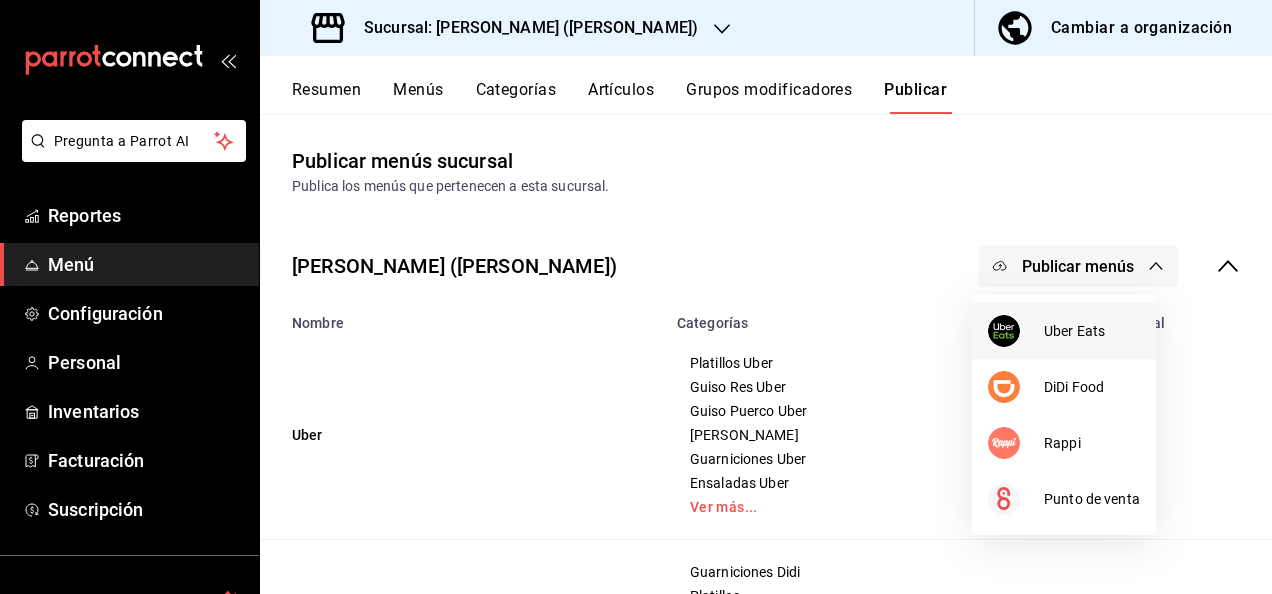 click on "Uber Eats" at bounding box center (1092, 331) 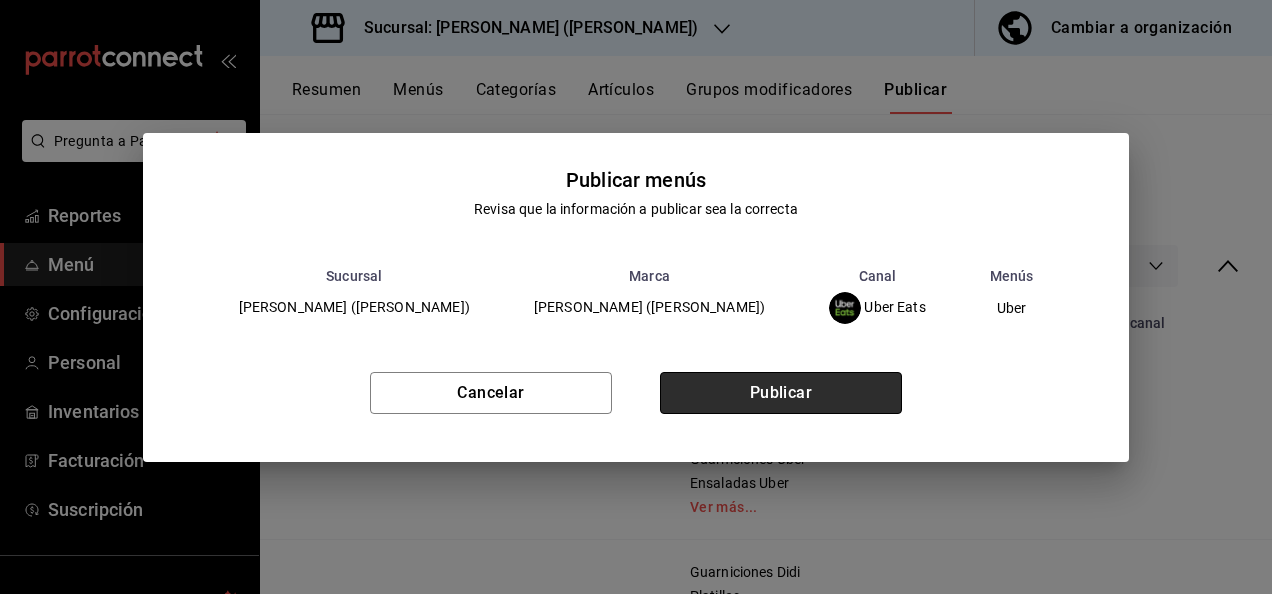 click on "Publicar" at bounding box center (781, 393) 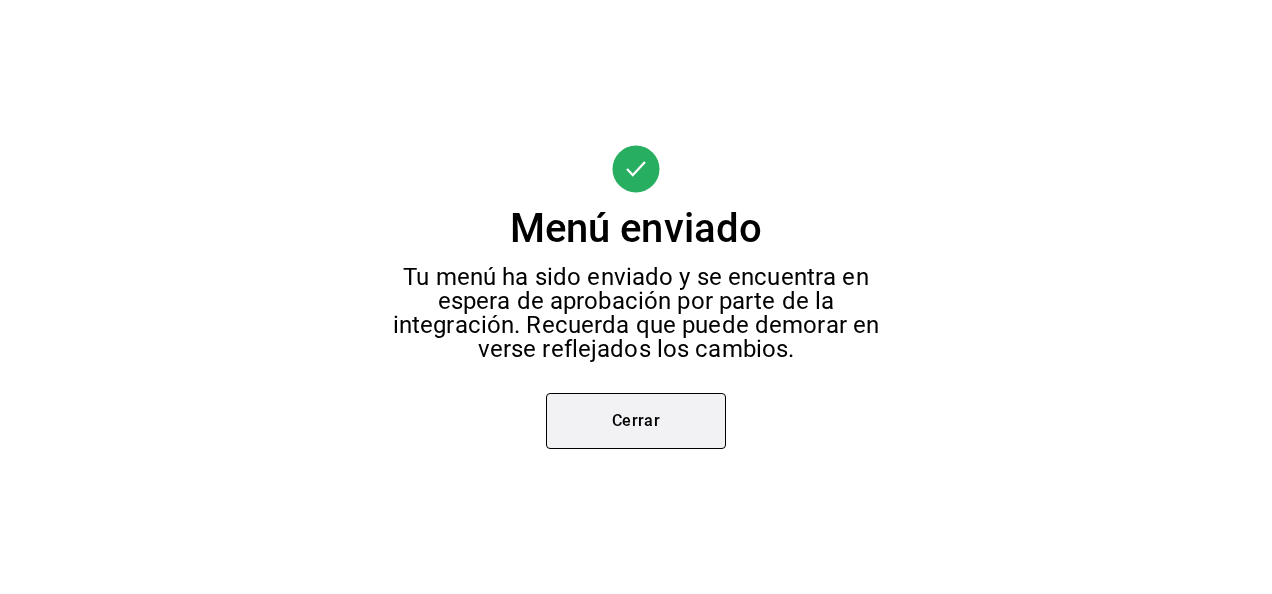 click on "Cerrar" at bounding box center [636, 421] 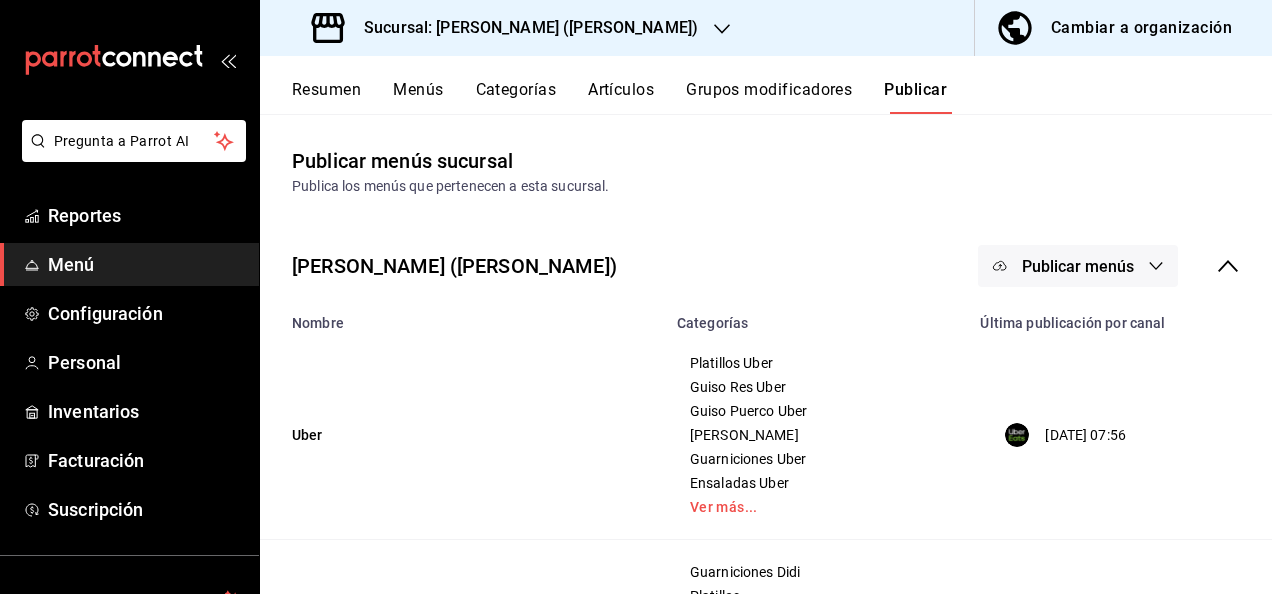 click on "Resumen" at bounding box center (326, 97) 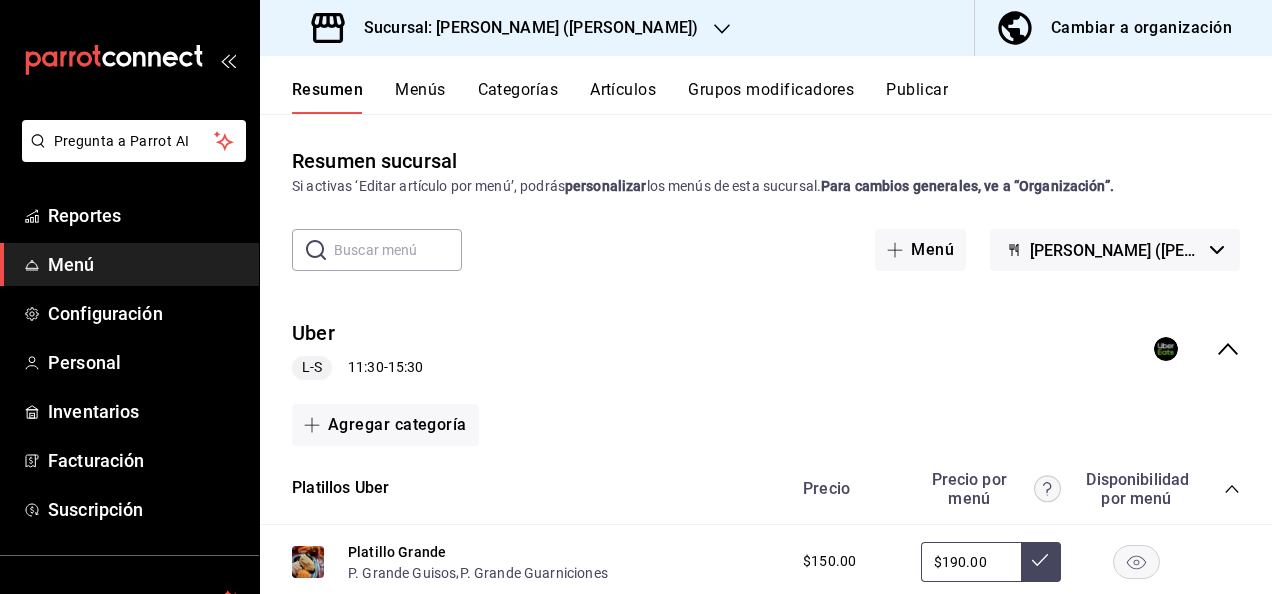 click 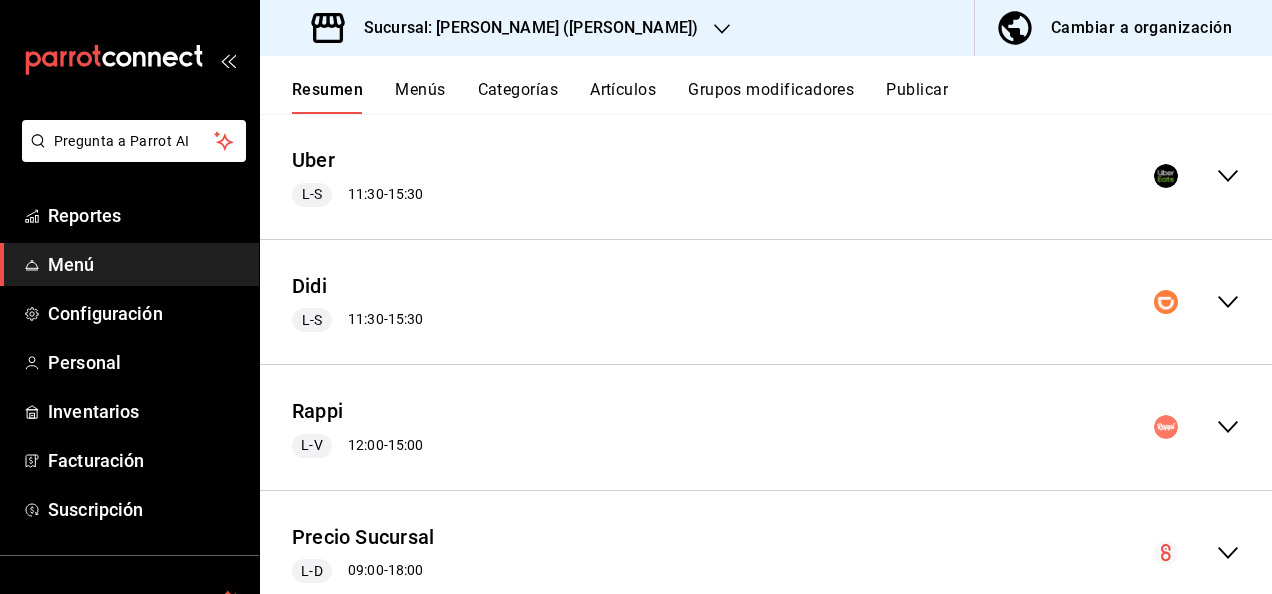 scroll, scrollTop: 234, scrollLeft: 0, axis: vertical 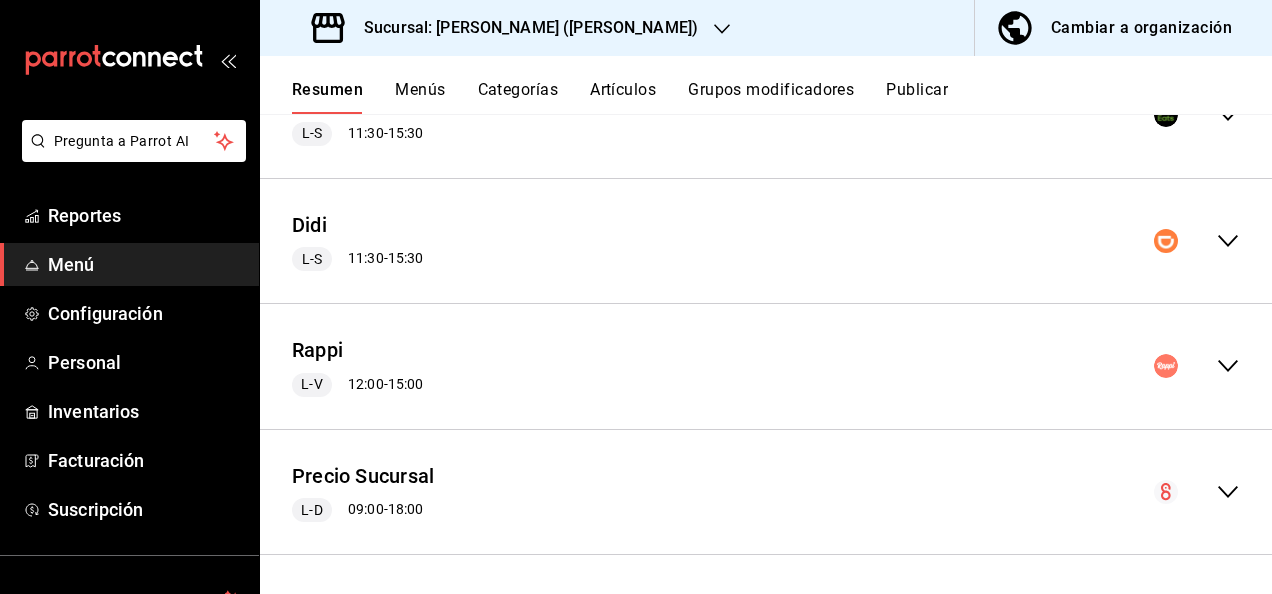 click 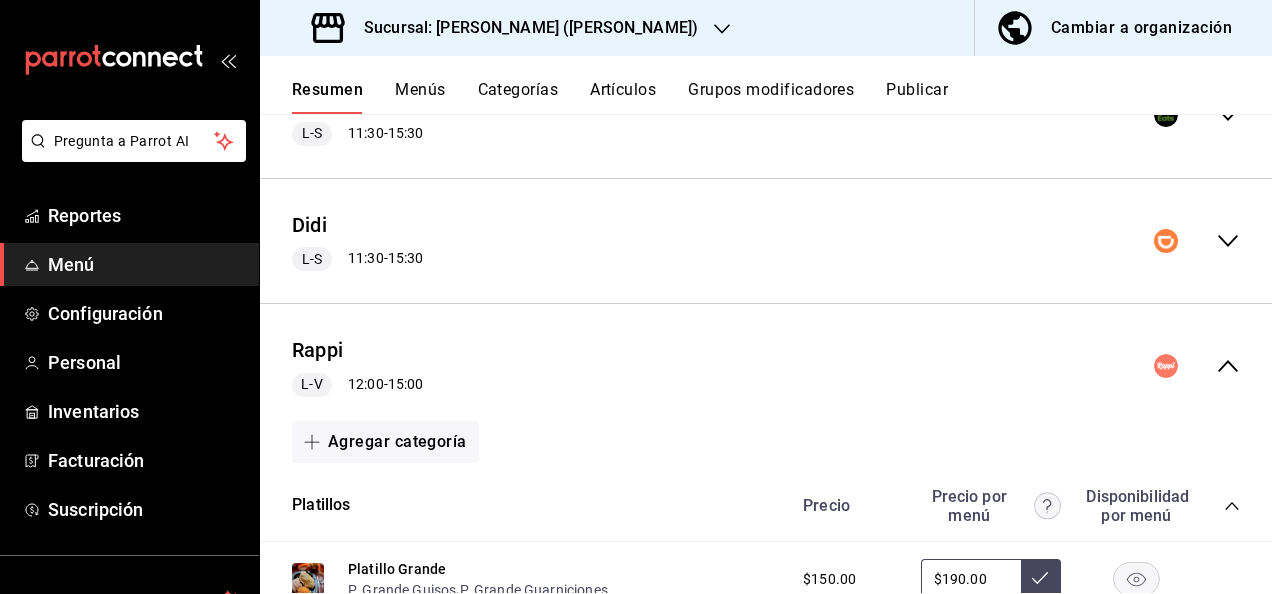 click 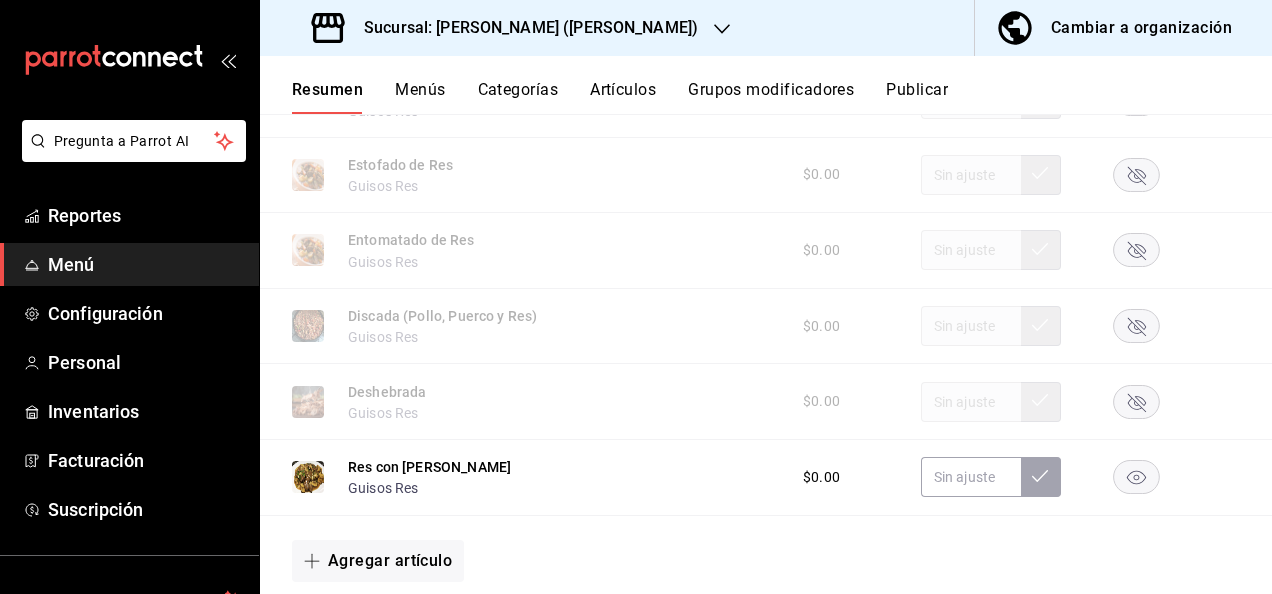 scroll, scrollTop: 1394, scrollLeft: 0, axis: vertical 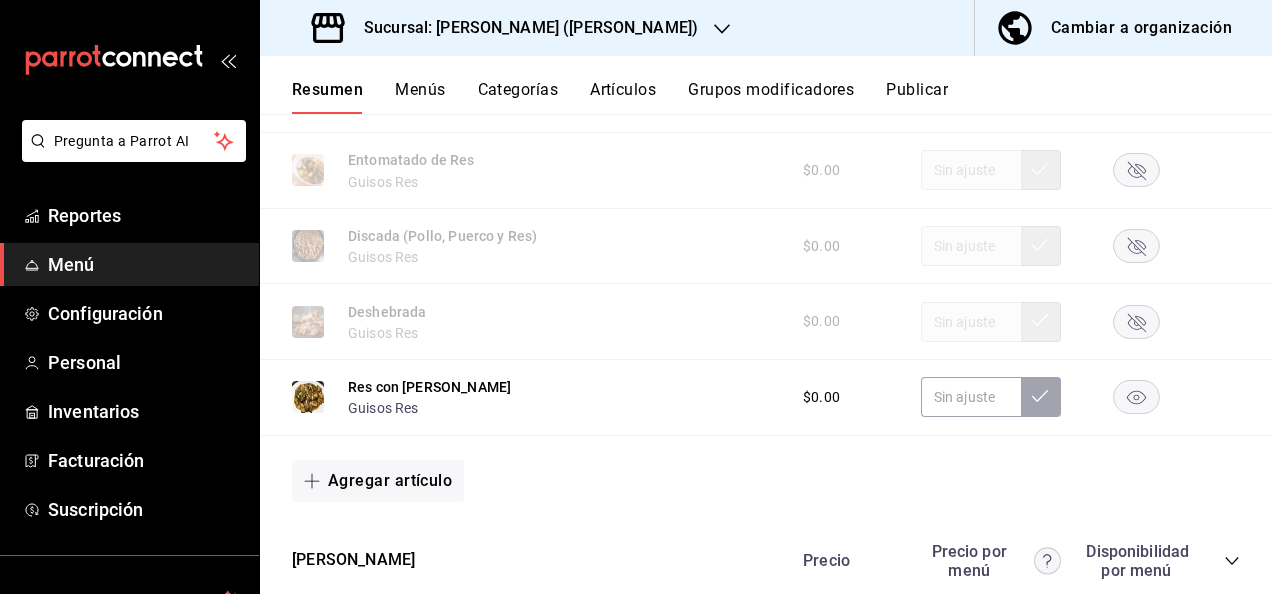 click 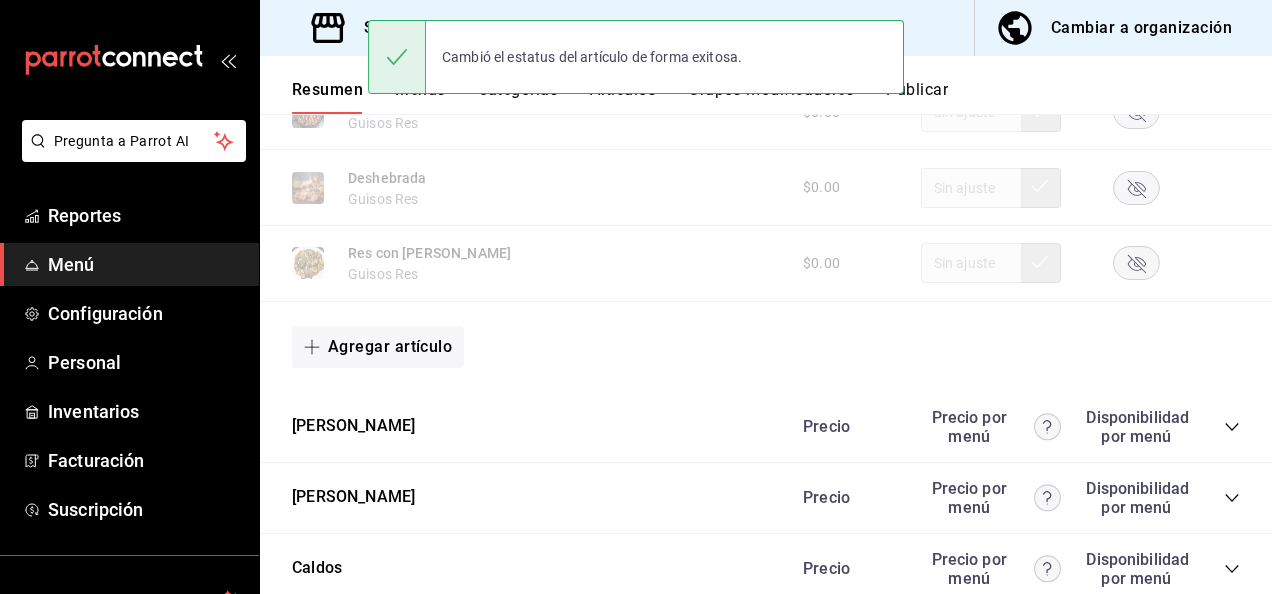 scroll, scrollTop: 1621, scrollLeft: 0, axis: vertical 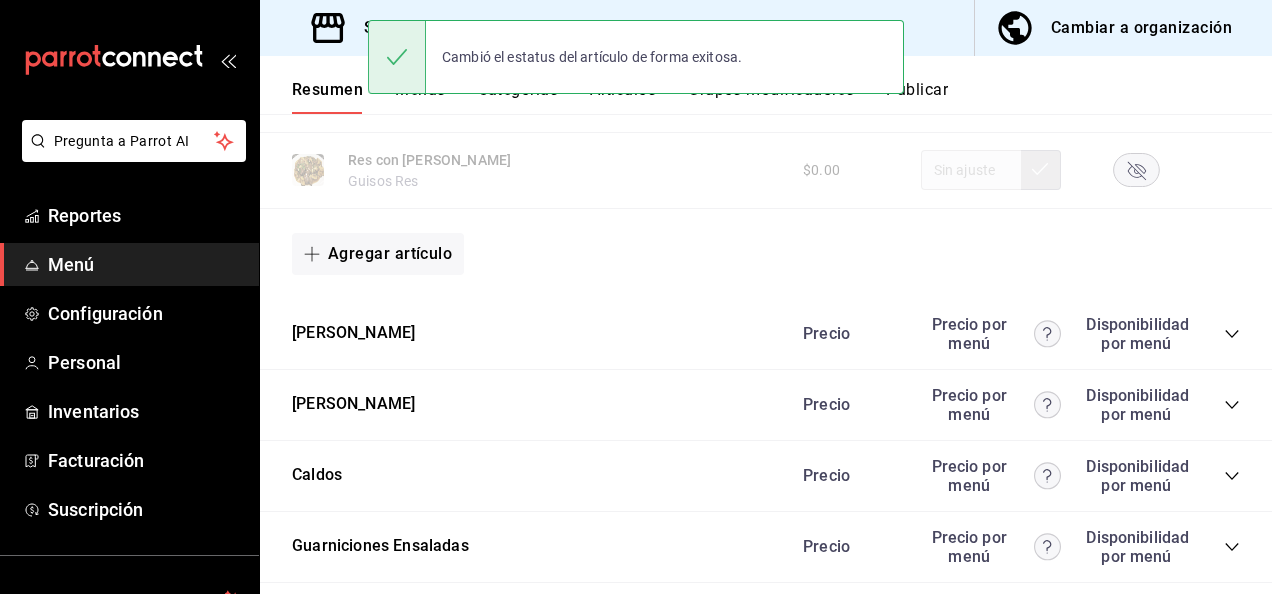 click on "Precio Precio por menú   Disponibilidad por menú" at bounding box center [1011, 334] 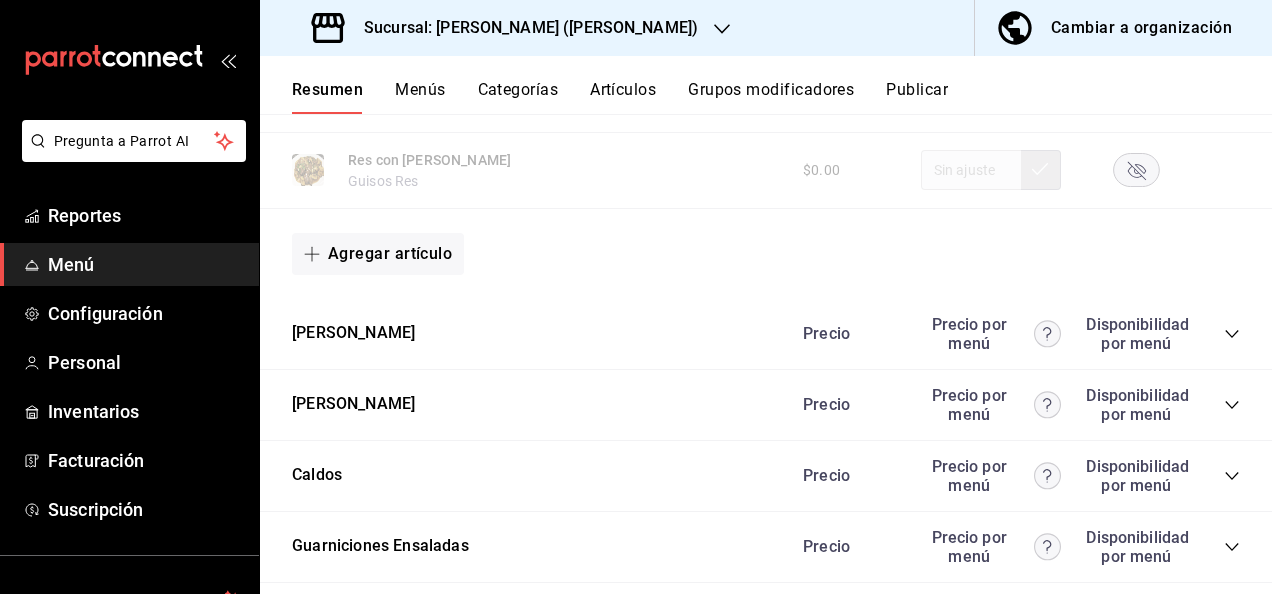 click 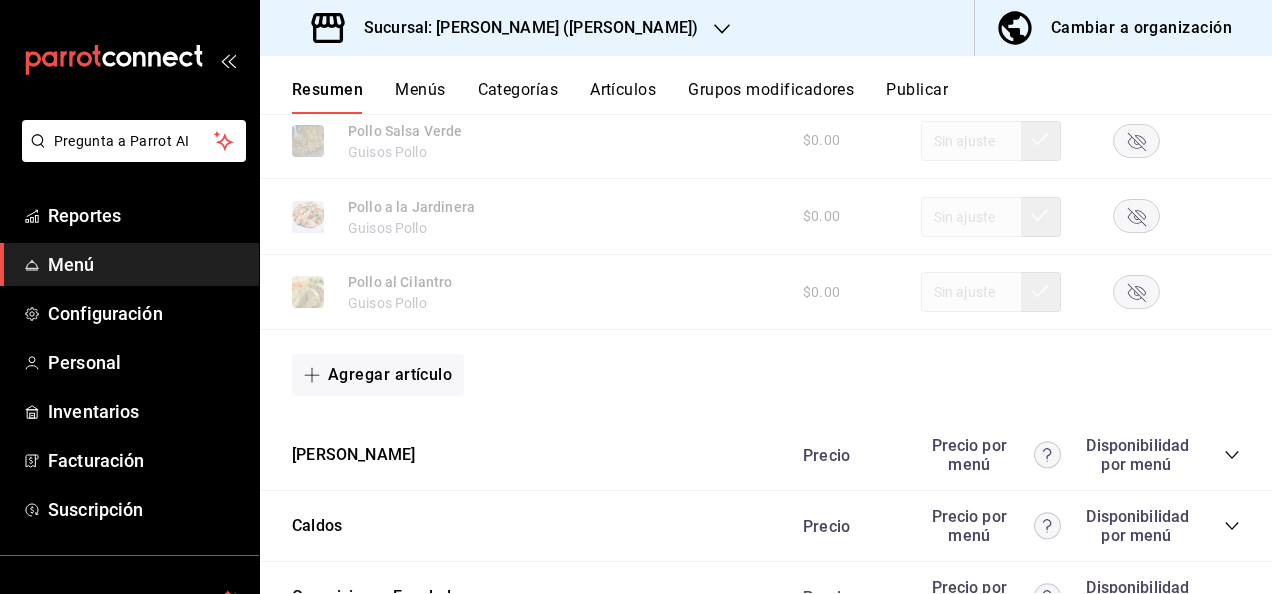 scroll, scrollTop: 2848, scrollLeft: 0, axis: vertical 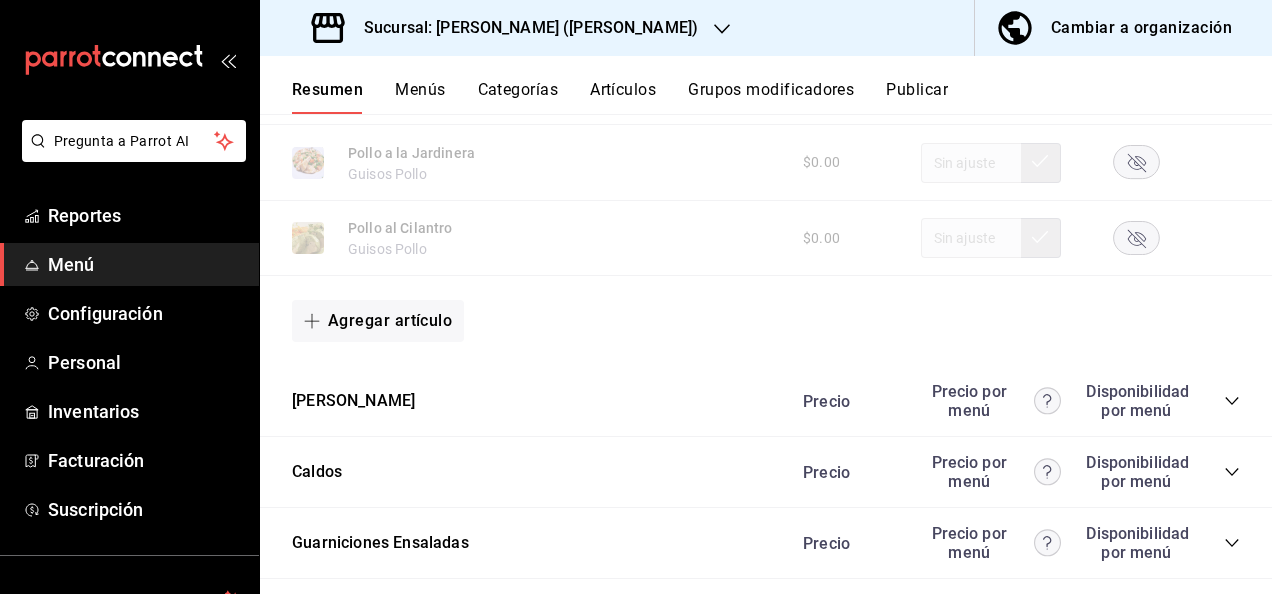 click on "Precio Precio por menú   Disponibilidad por menú" at bounding box center [1011, 401] 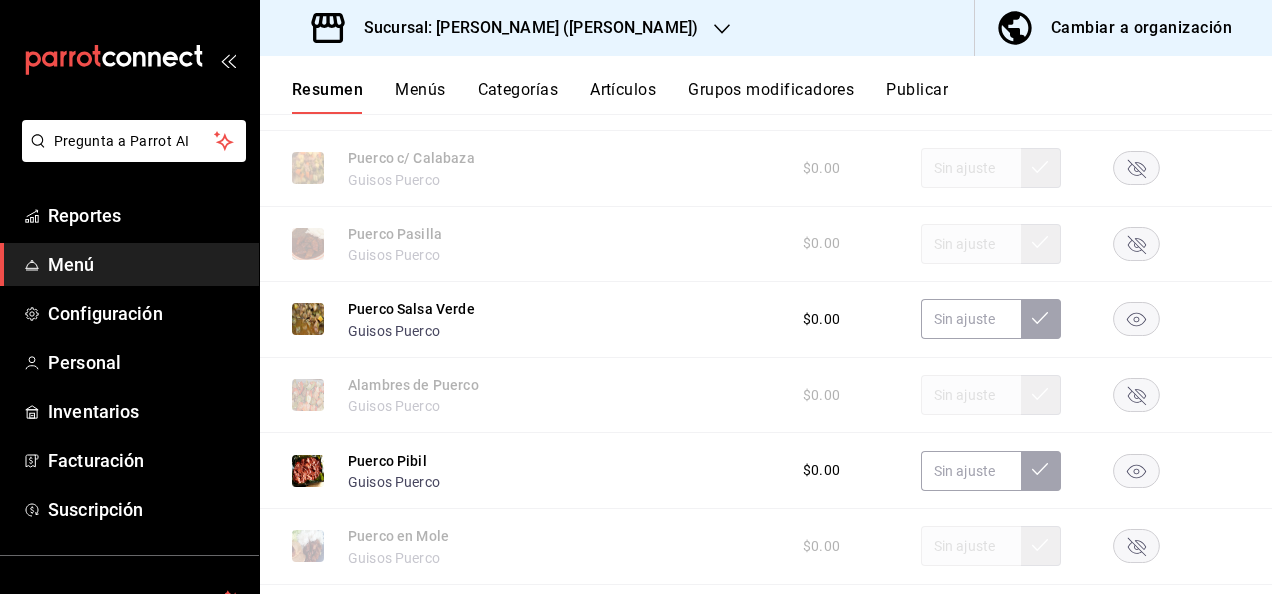 scroll, scrollTop: 3728, scrollLeft: 0, axis: vertical 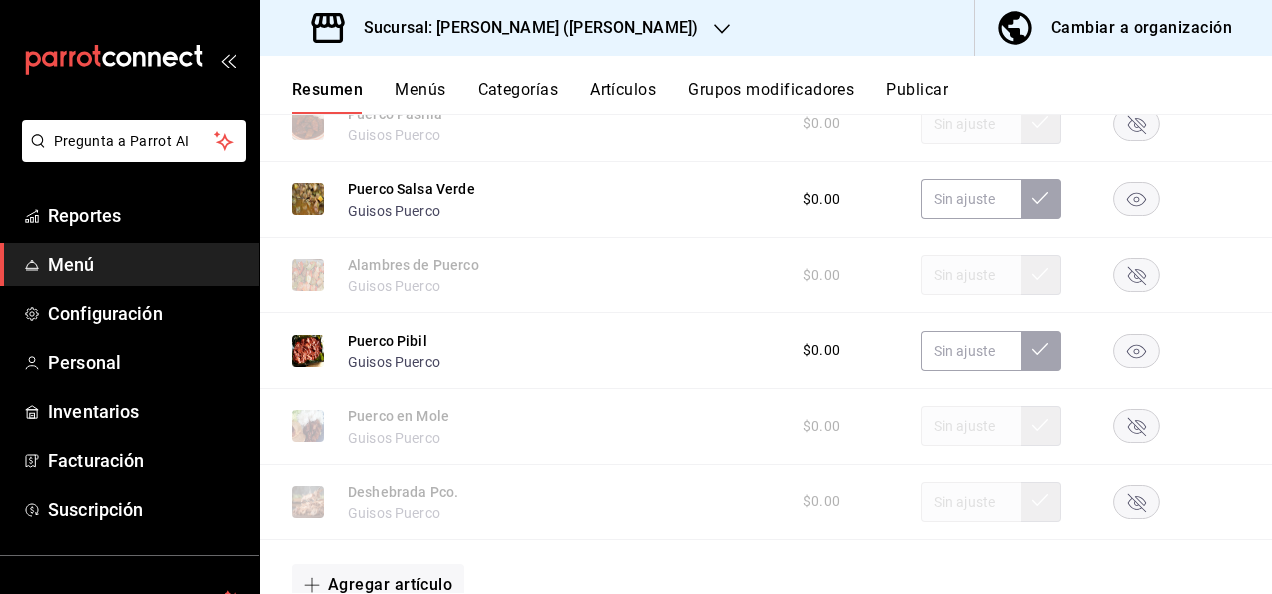 click 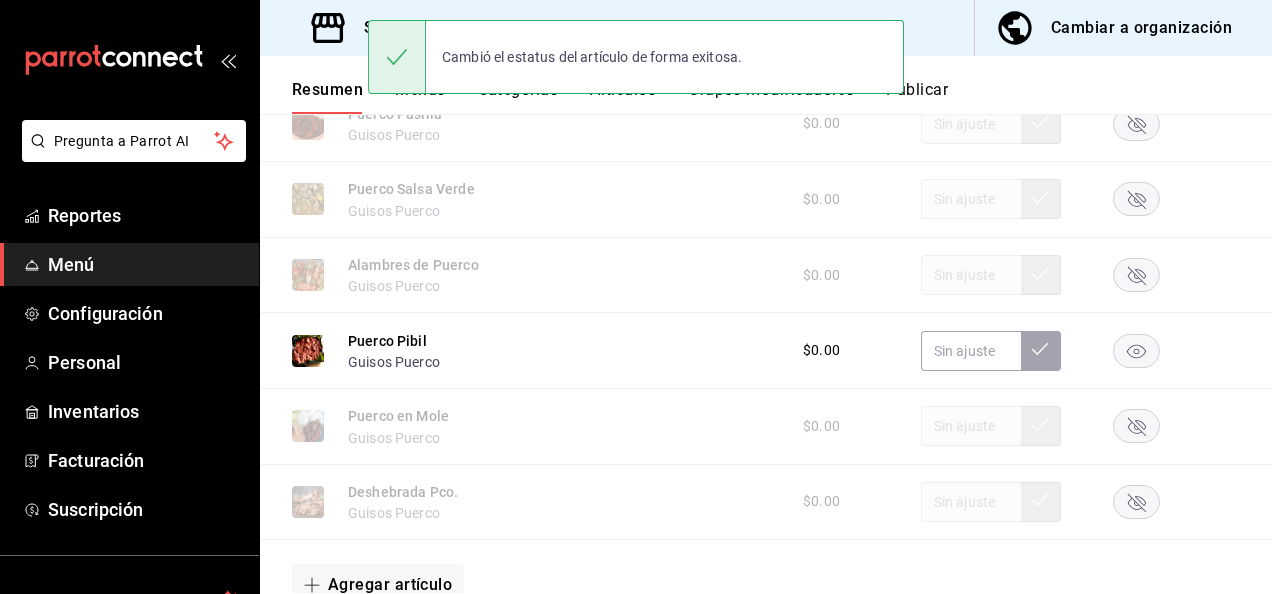 click 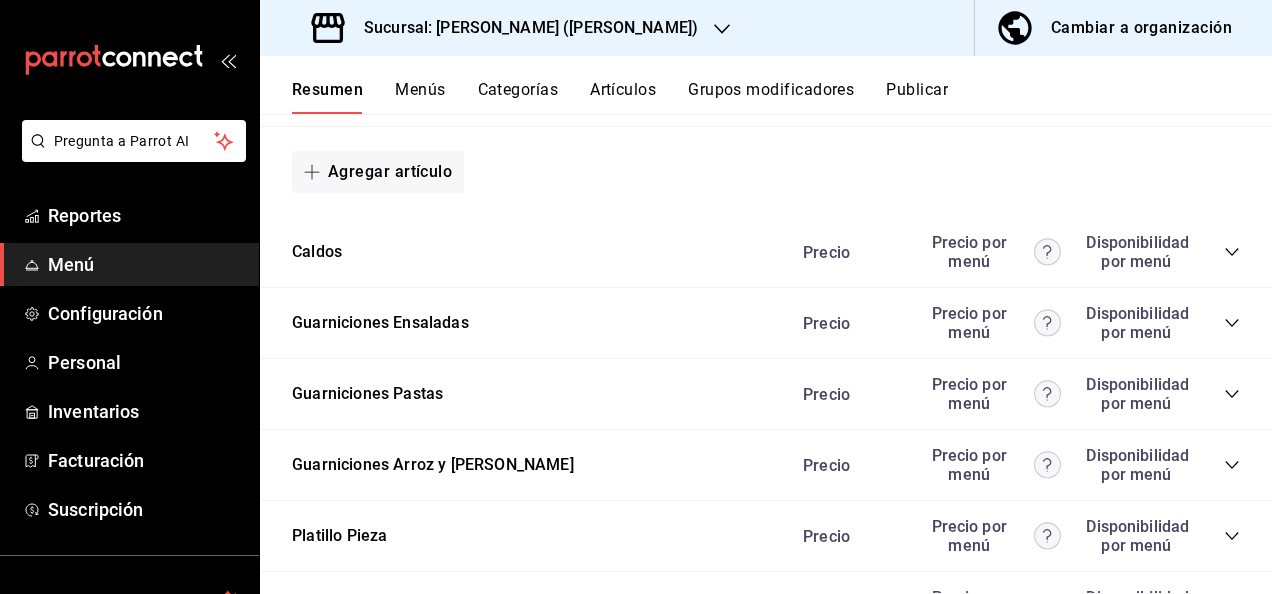 scroll, scrollTop: 4154, scrollLeft: 0, axis: vertical 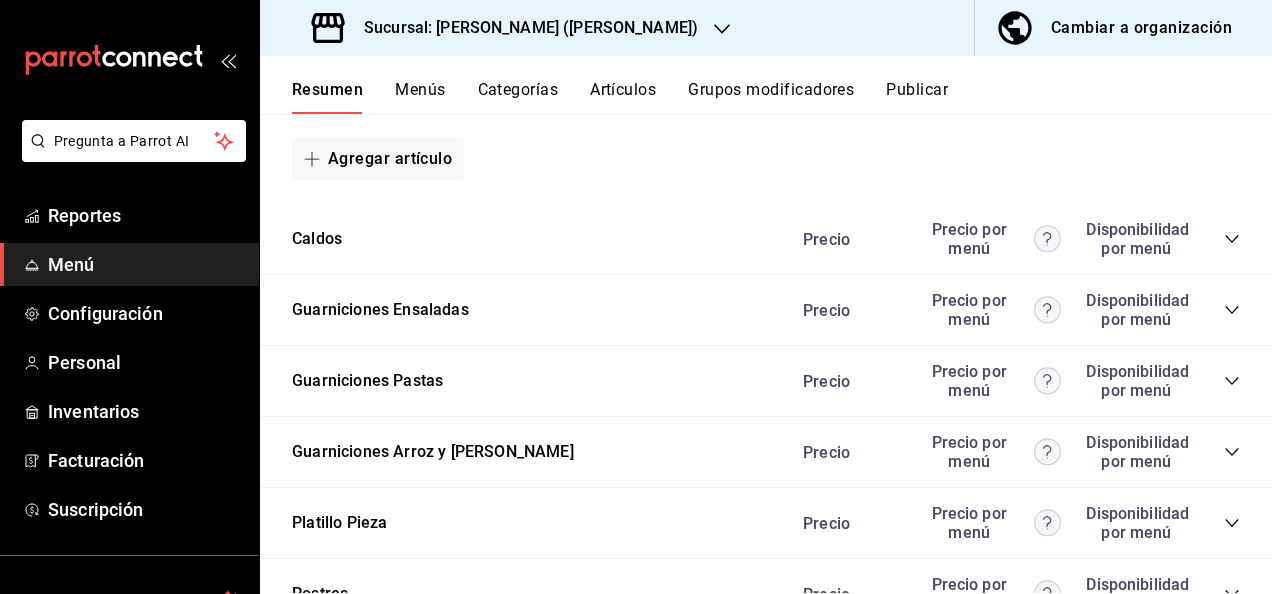 click 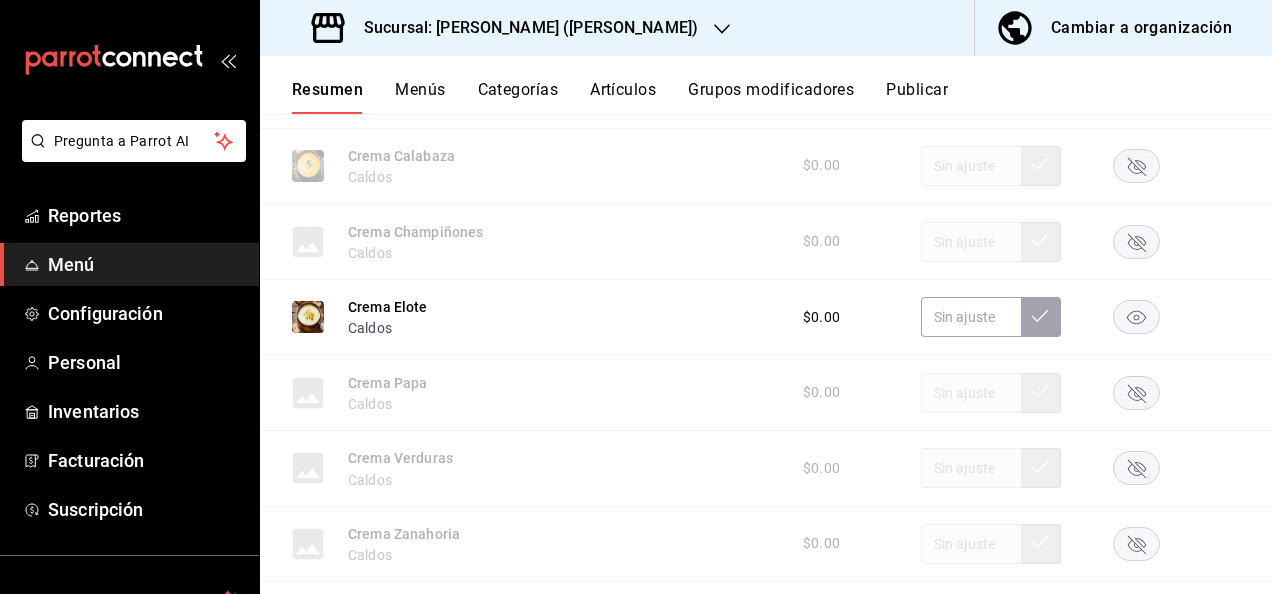 scroll, scrollTop: 4861, scrollLeft: 0, axis: vertical 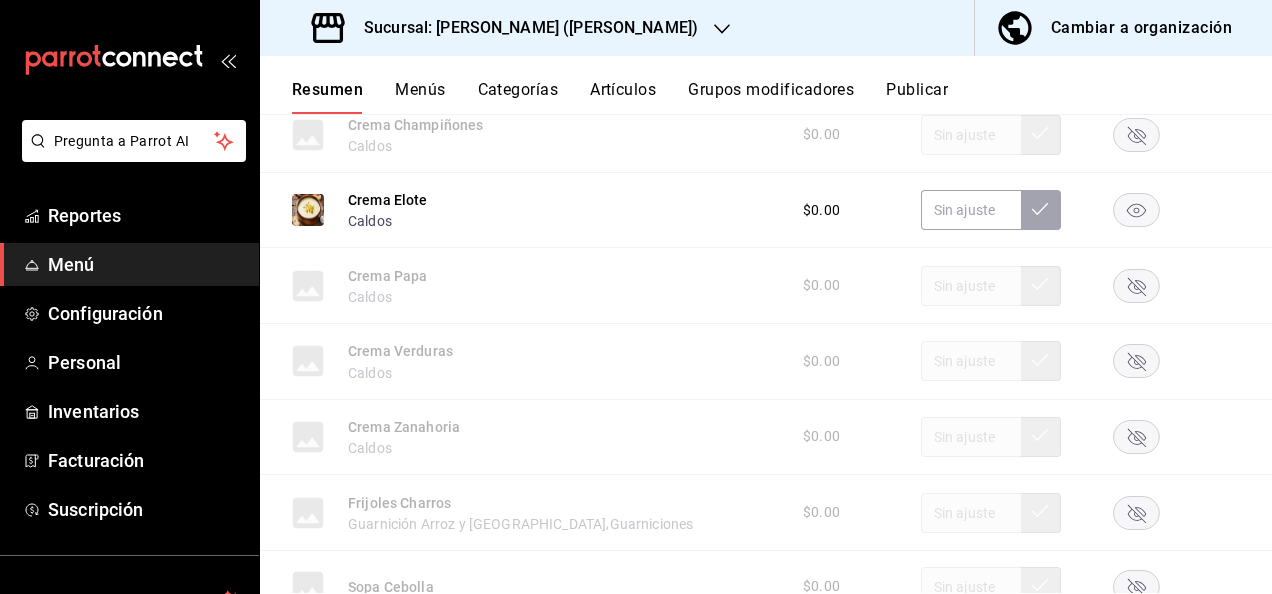 click 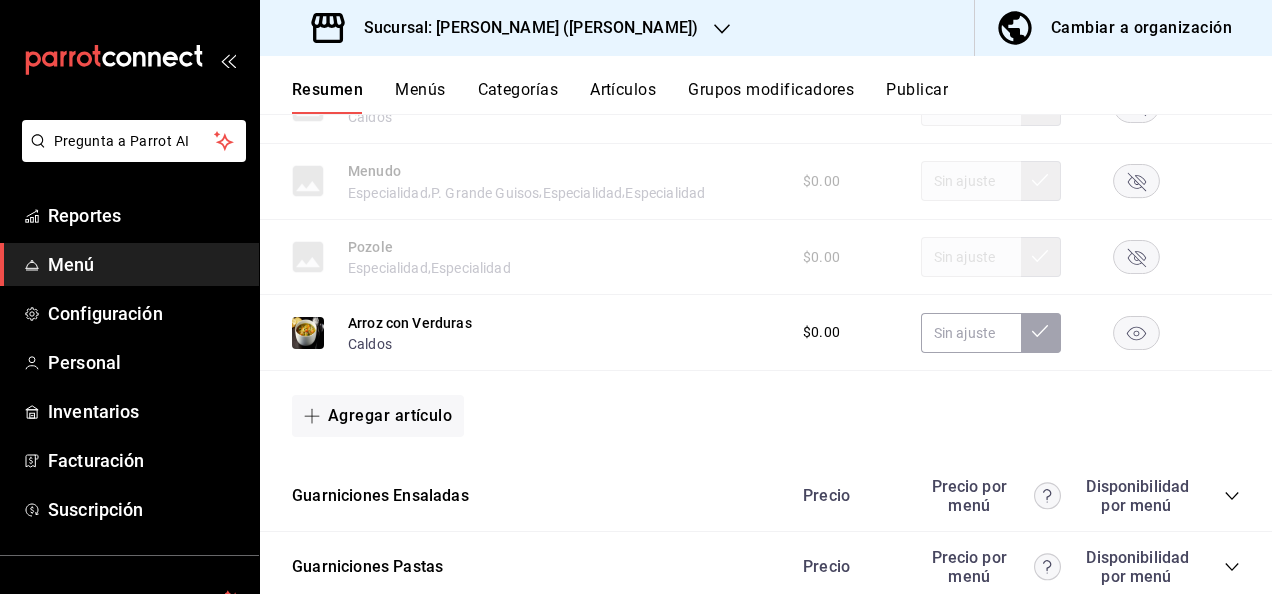 scroll, scrollTop: 6088, scrollLeft: 0, axis: vertical 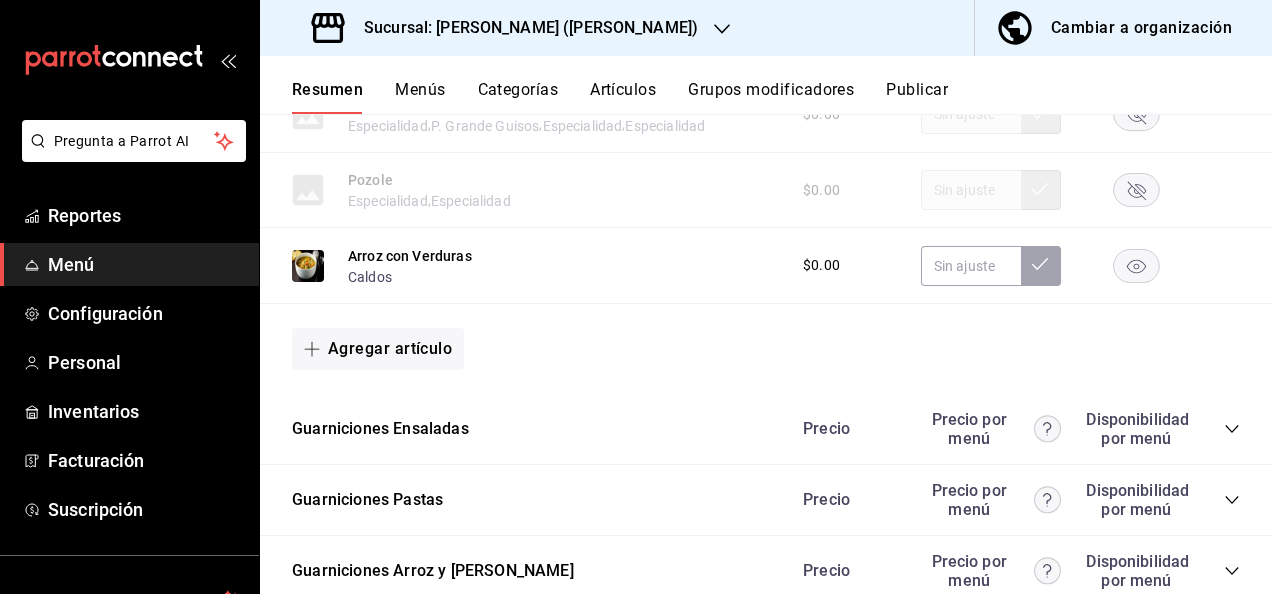 click 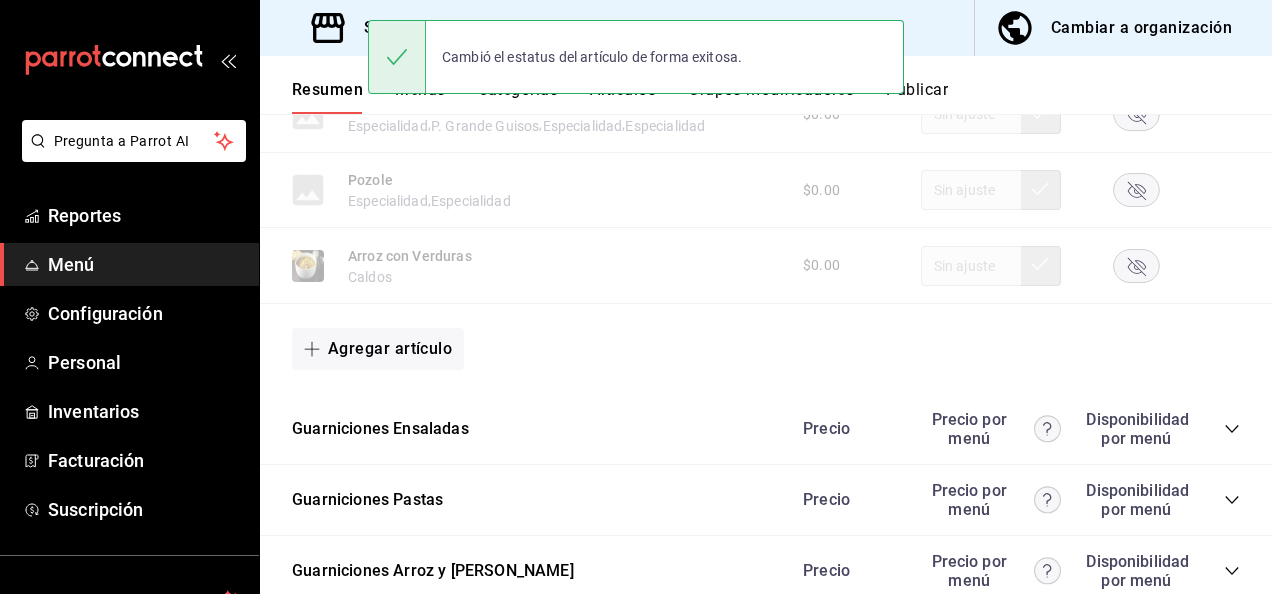 click 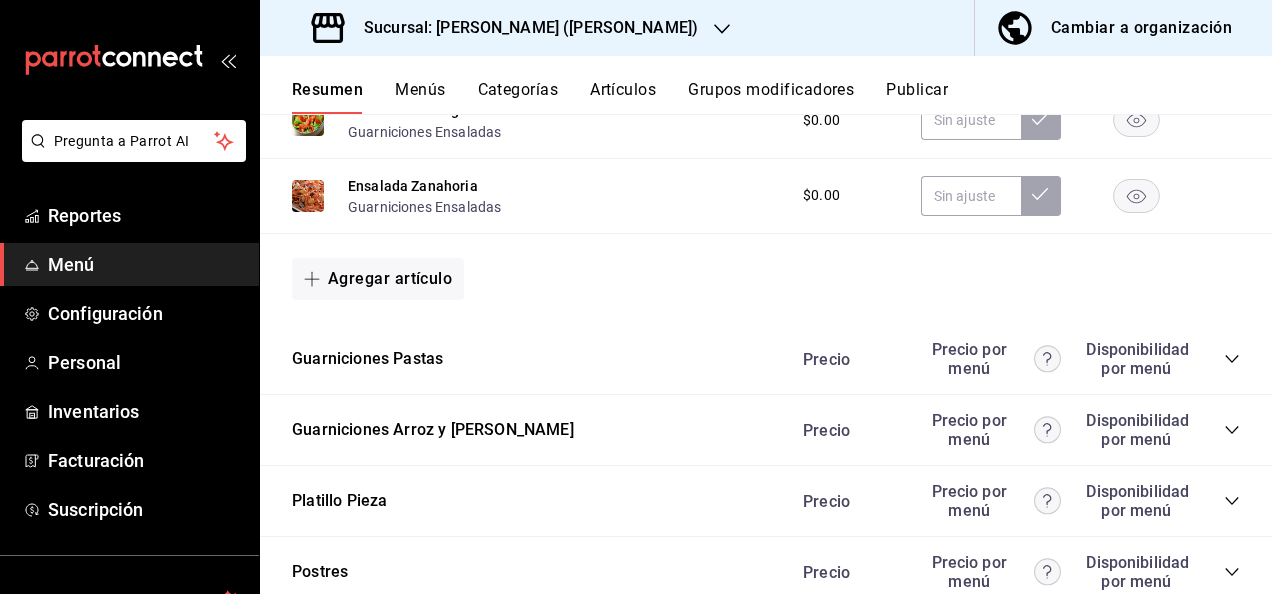 scroll, scrollTop: 6914, scrollLeft: 0, axis: vertical 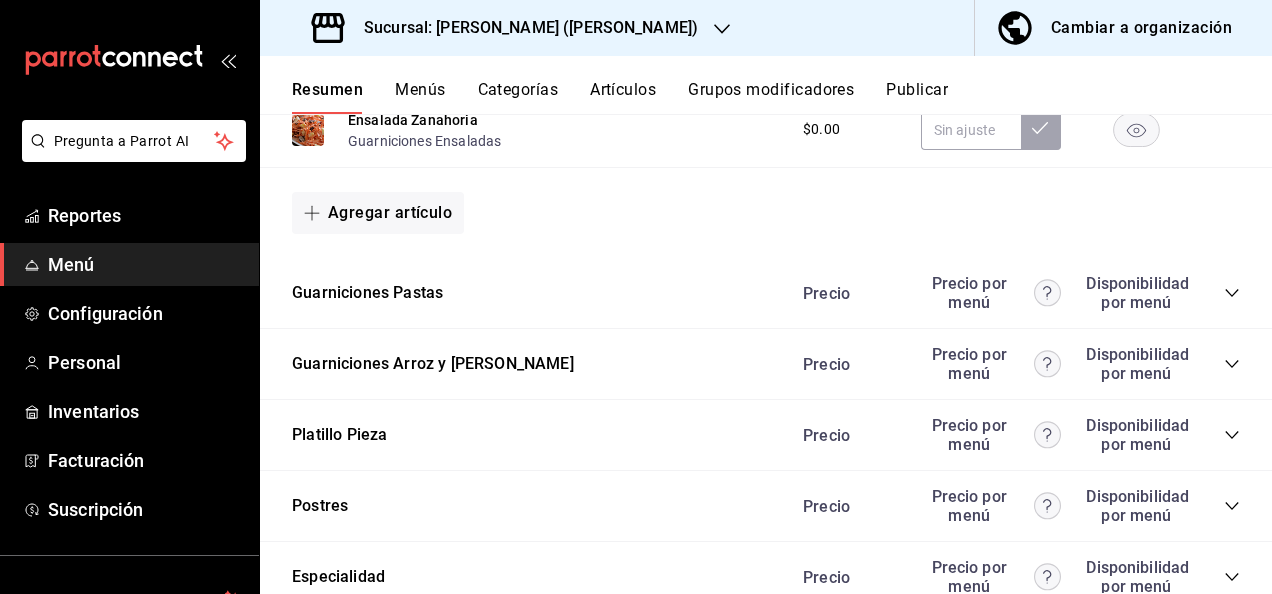 click 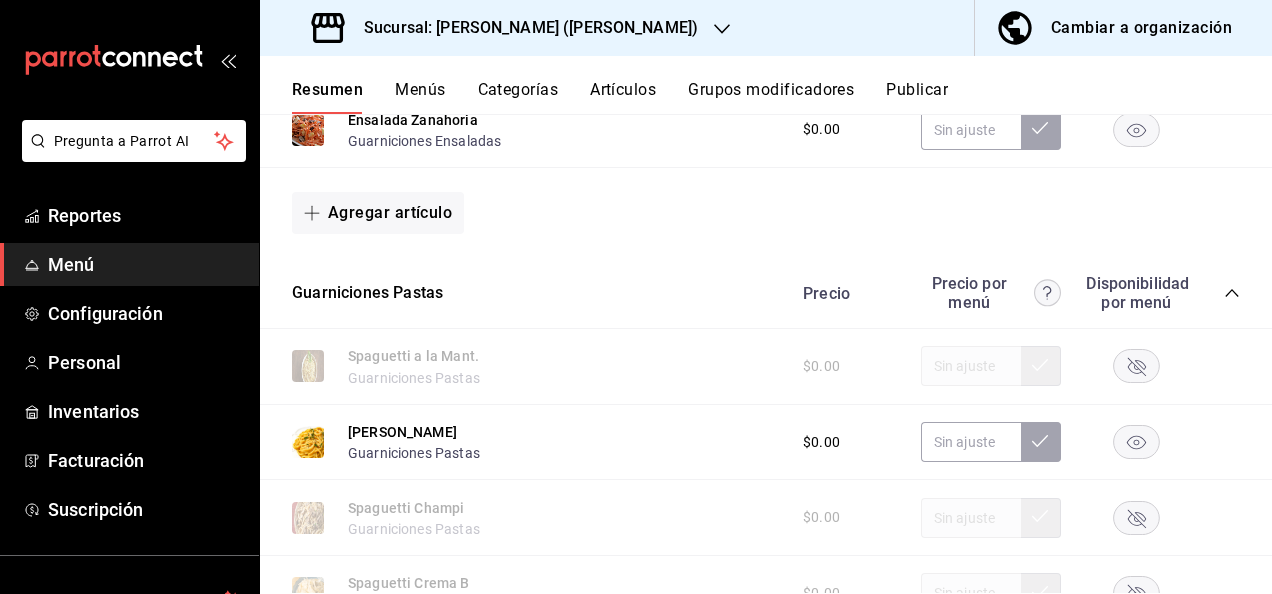 click 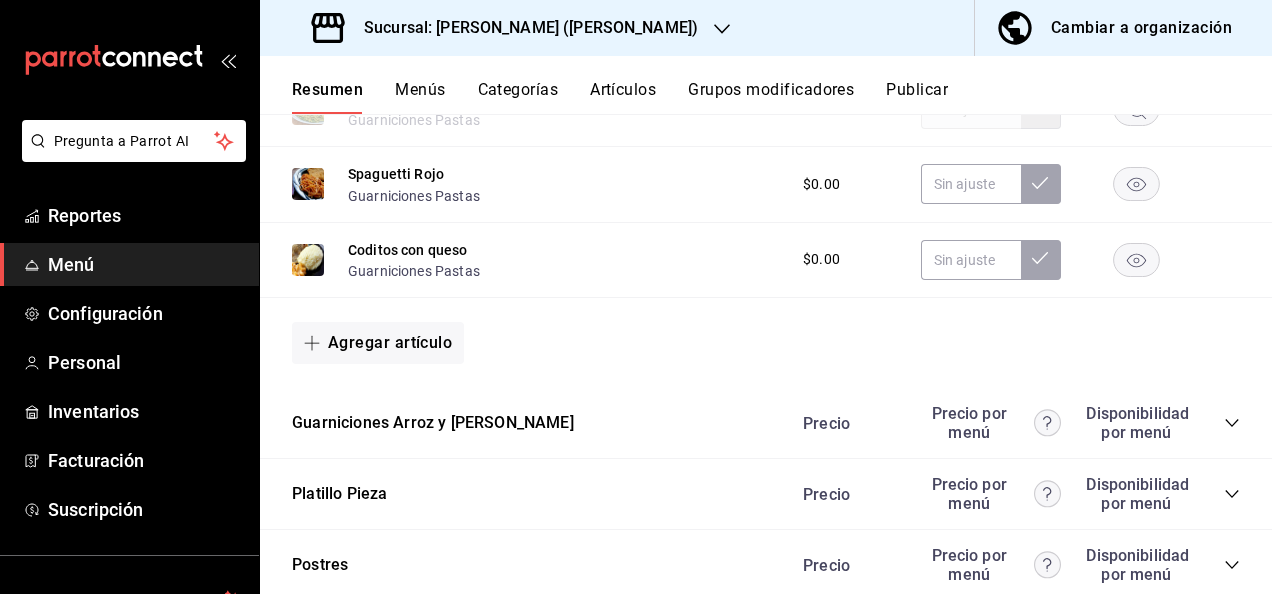 scroll, scrollTop: 7621, scrollLeft: 0, axis: vertical 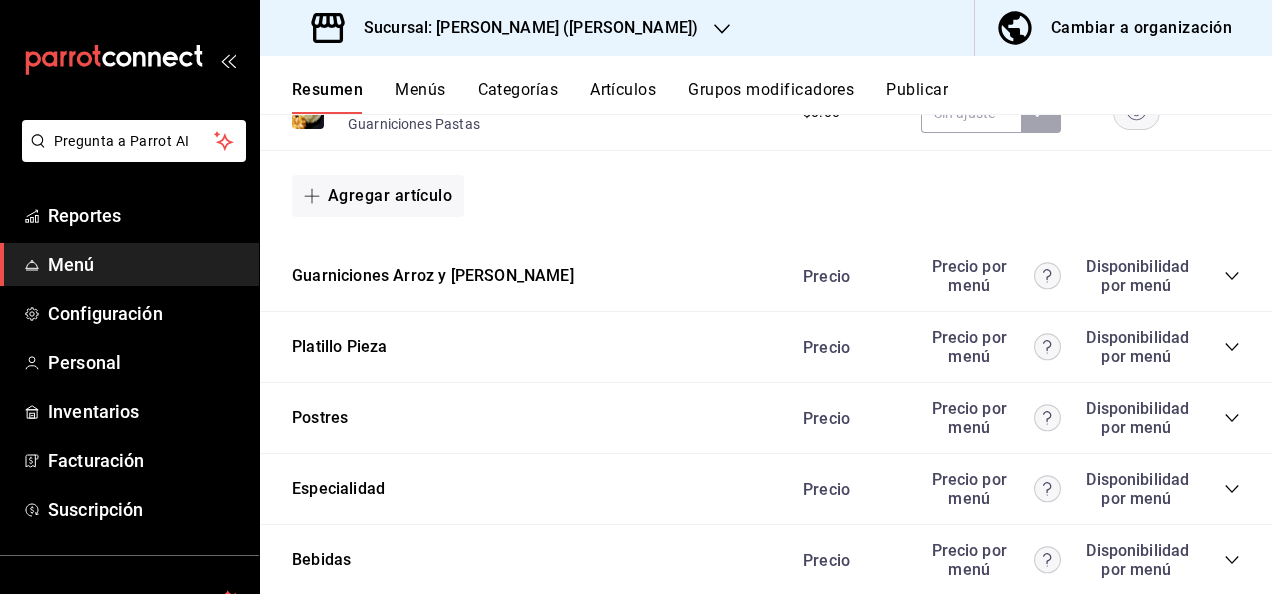 click 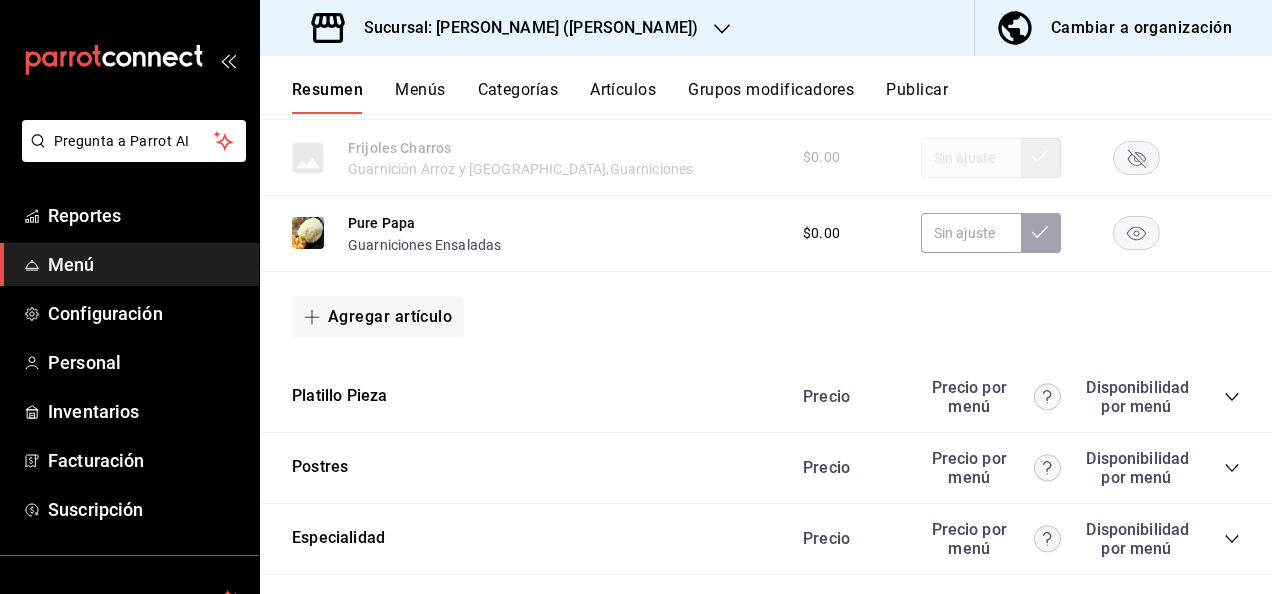 scroll, scrollTop: 8422, scrollLeft: 0, axis: vertical 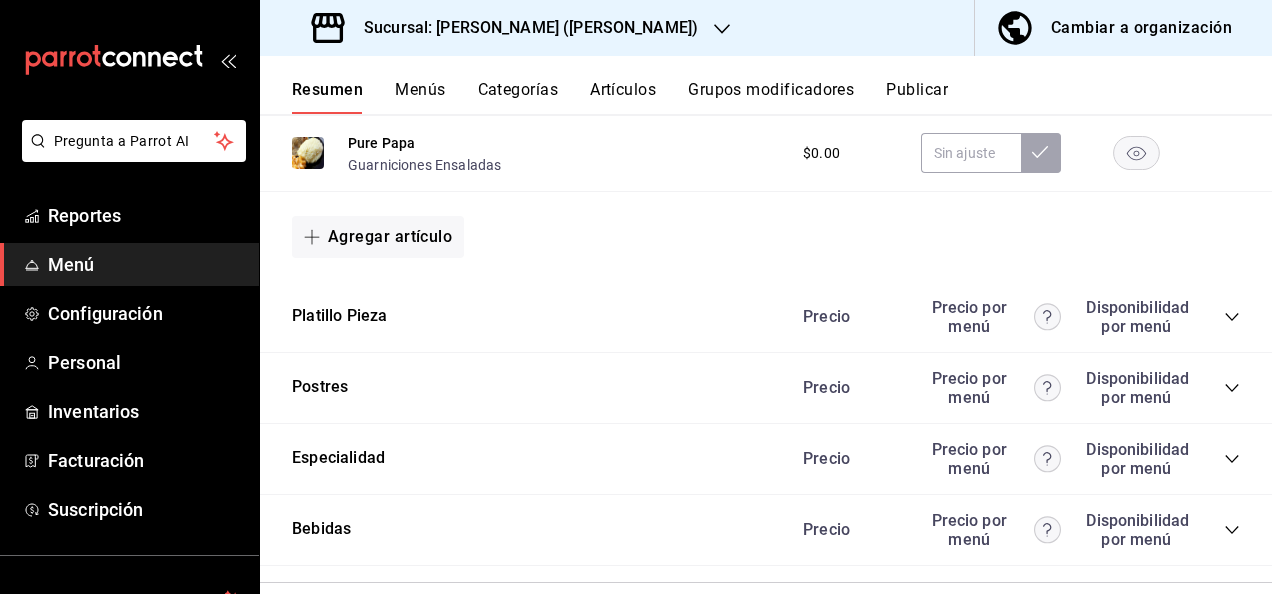 click 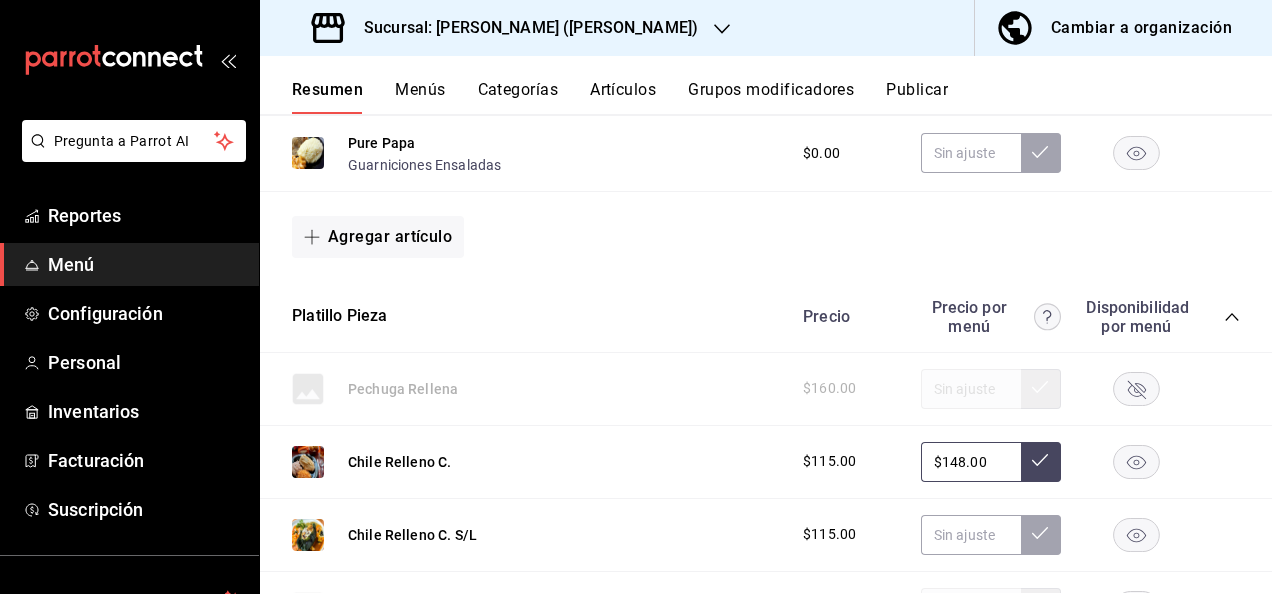click 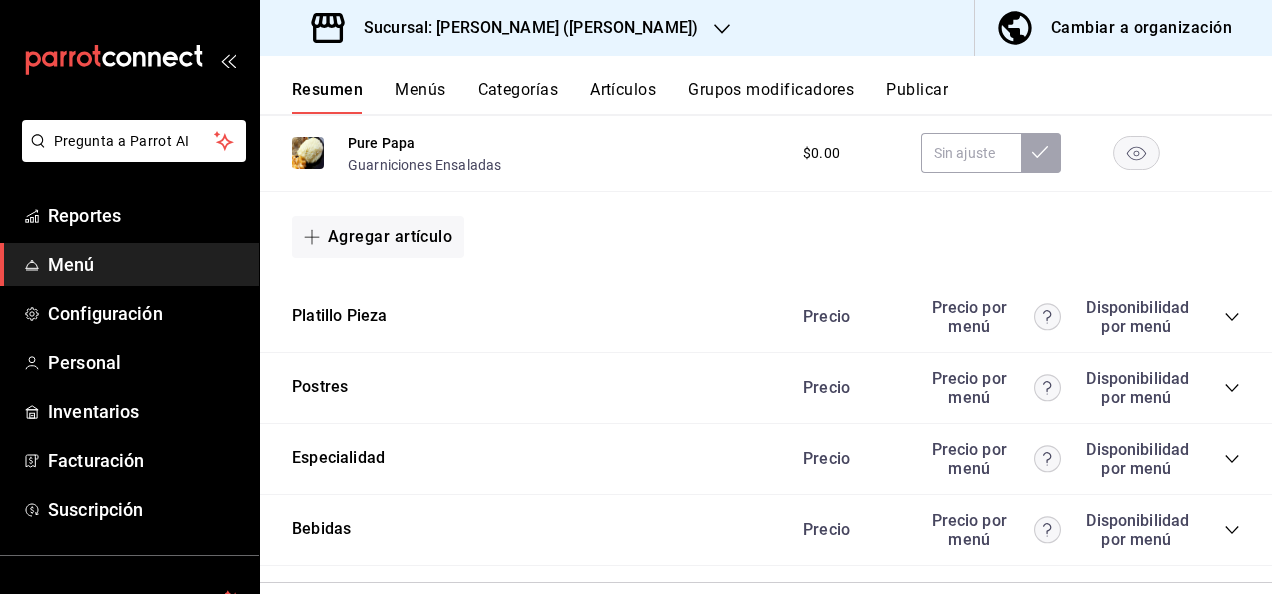 click 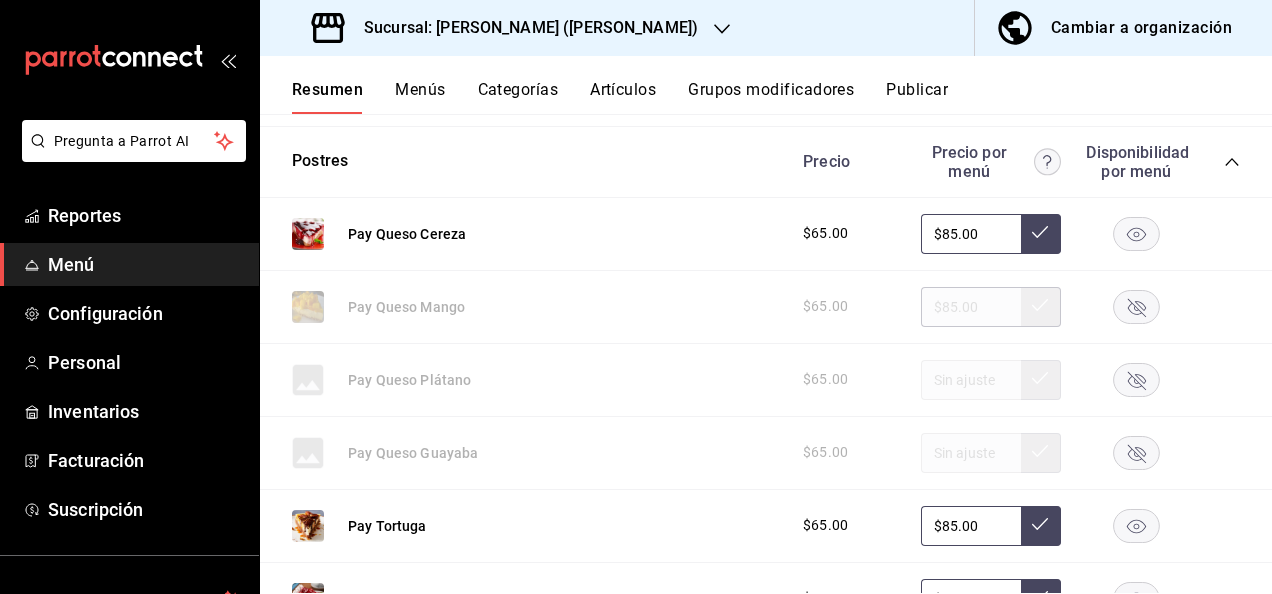 scroll, scrollTop: 8675, scrollLeft: 0, axis: vertical 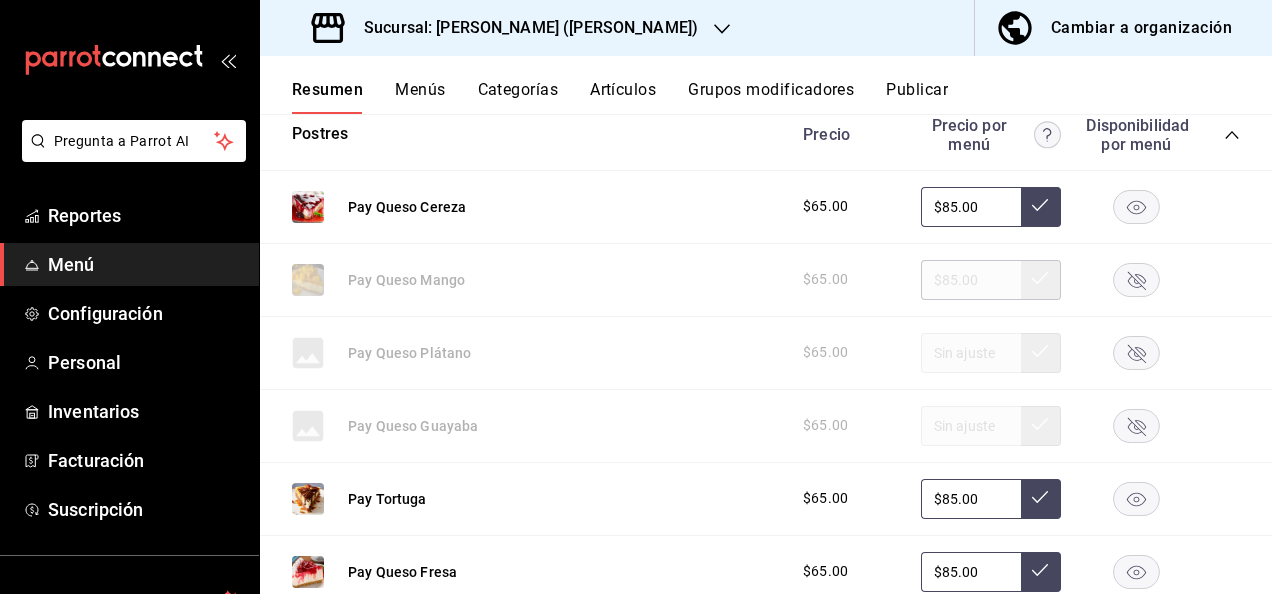 click 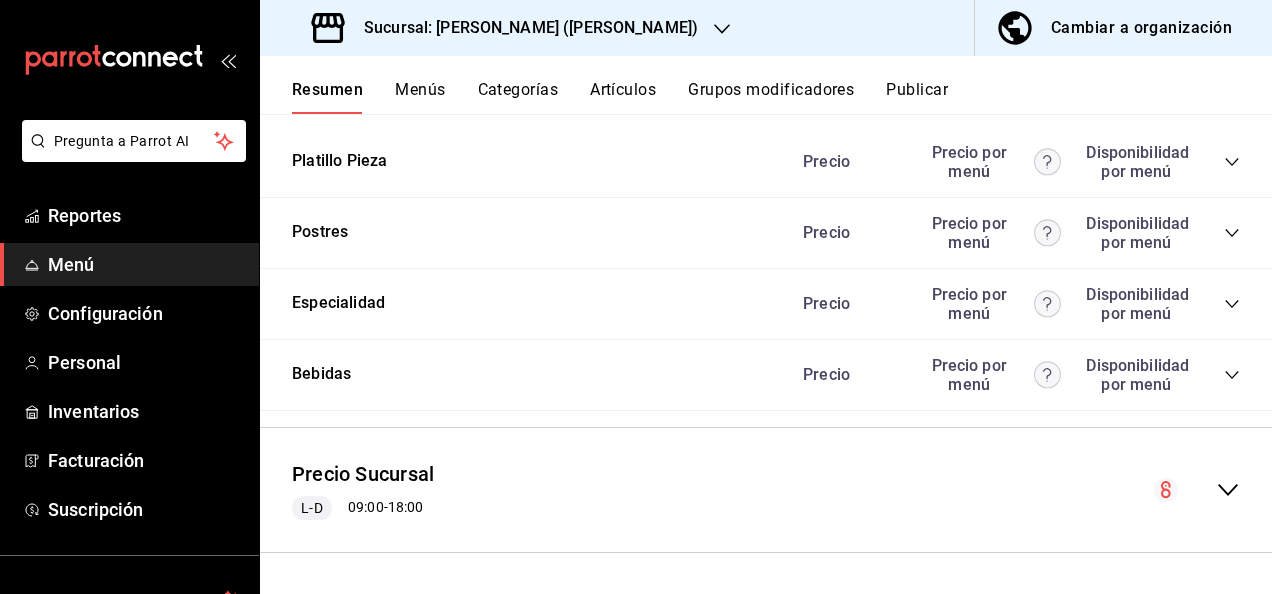scroll, scrollTop: 8610, scrollLeft: 0, axis: vertical 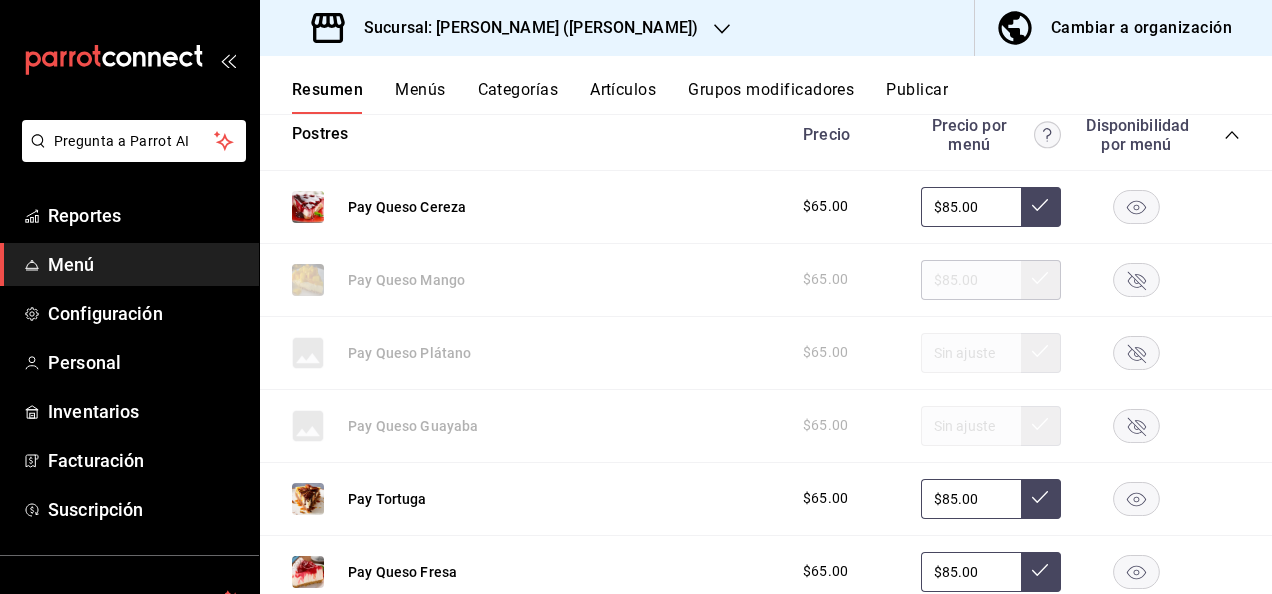 click on "$65.00 $85.00" at bounding box center [1011, 207] 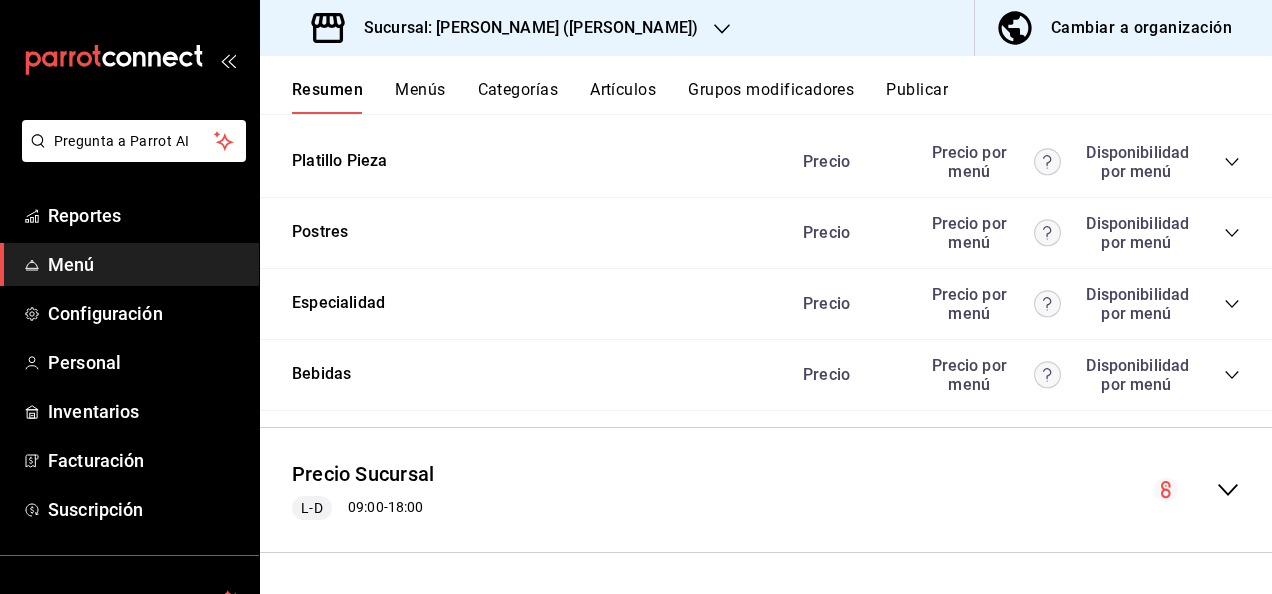 scroll, scrollTop: 8610, scrollLeft: 0, axis: vertical 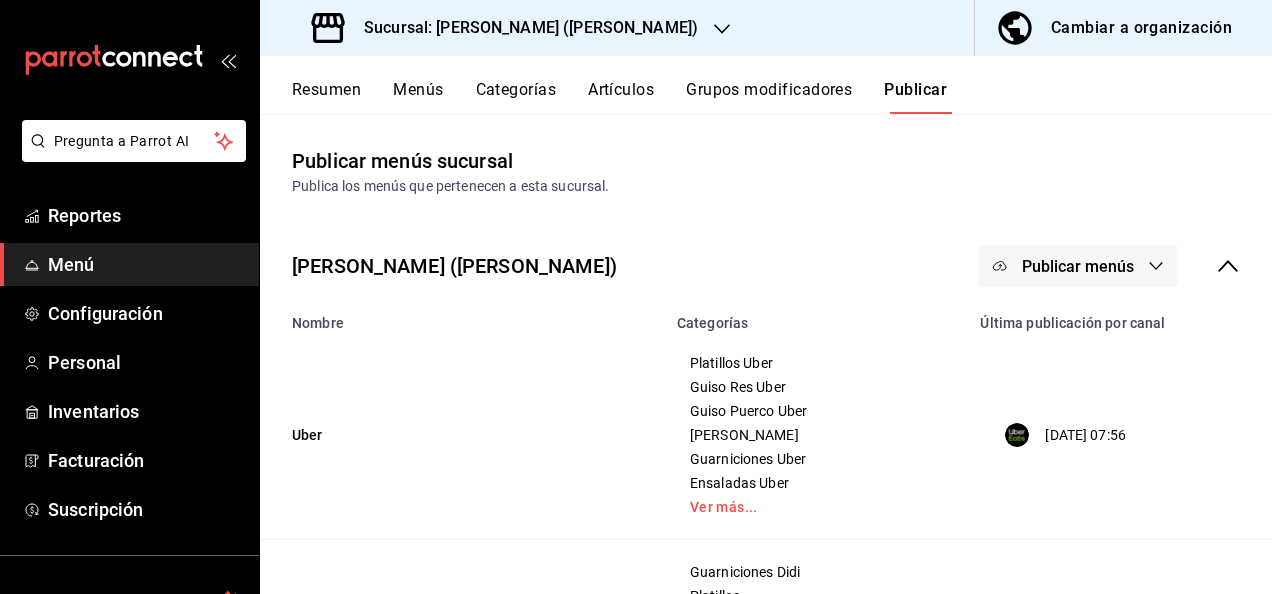 click on "Publicar menús" at bounding box center (1078, 266) 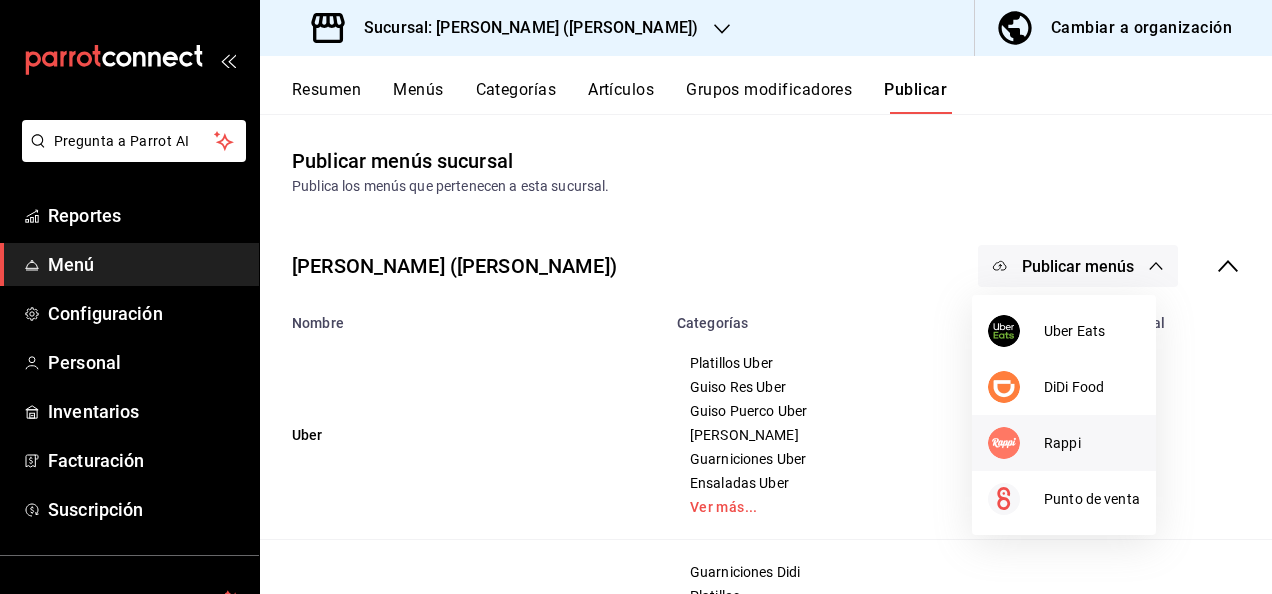 click on "Rappi" at bounding box center [1092, 443] 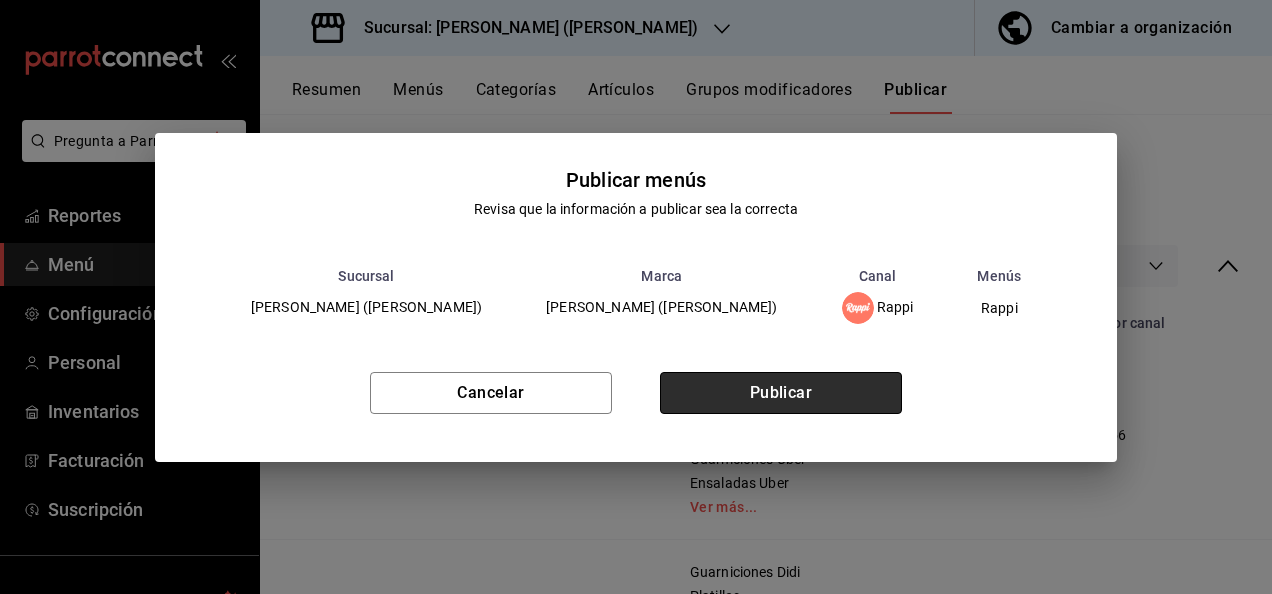 click on "Publicar" at bounding box center [781, 393] 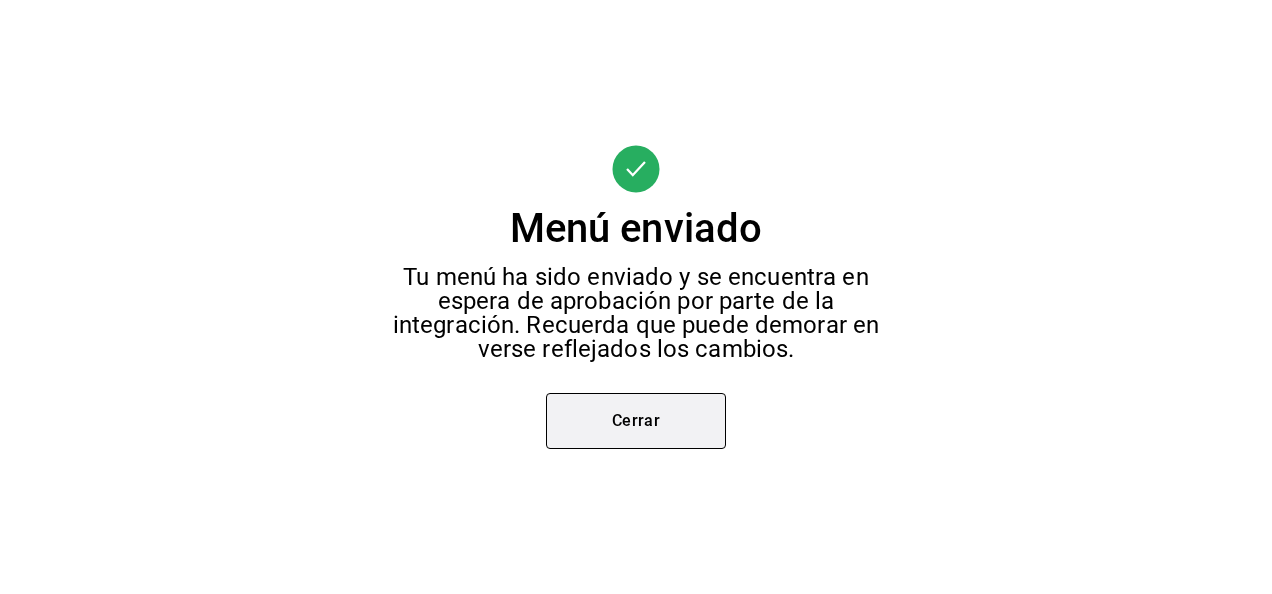 click on "Cerrar" at bounding box center (636, 421) 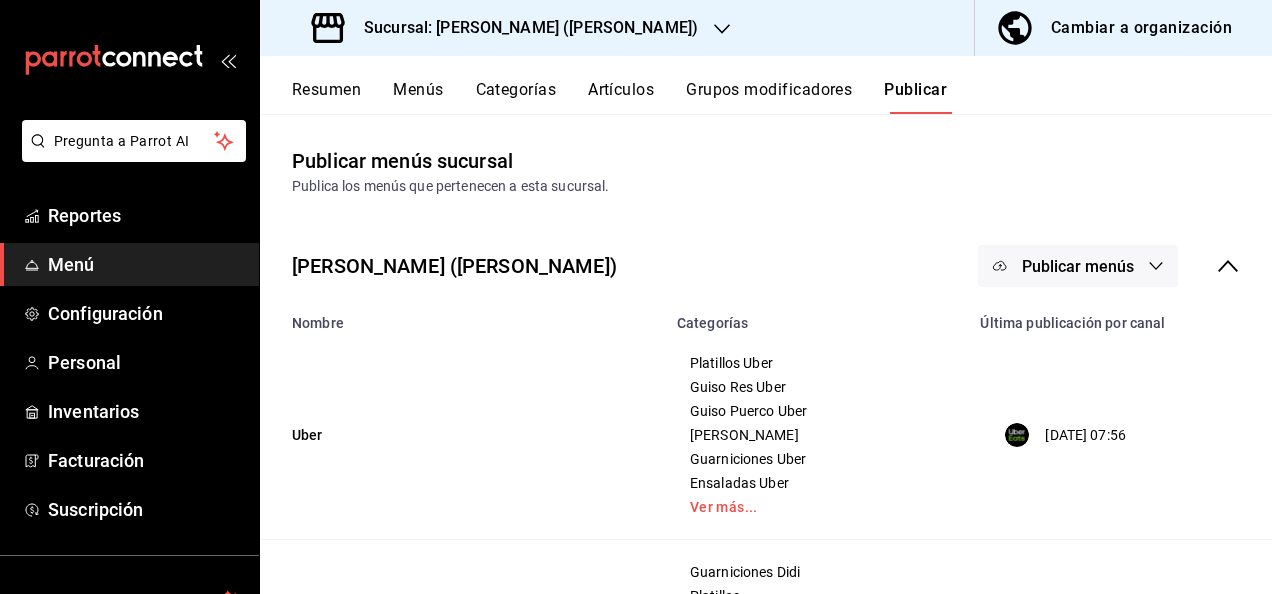 click on "Sucursal: [PERSON_NAME] ([PERSON_NAME])" at bounding box center [507, 28] 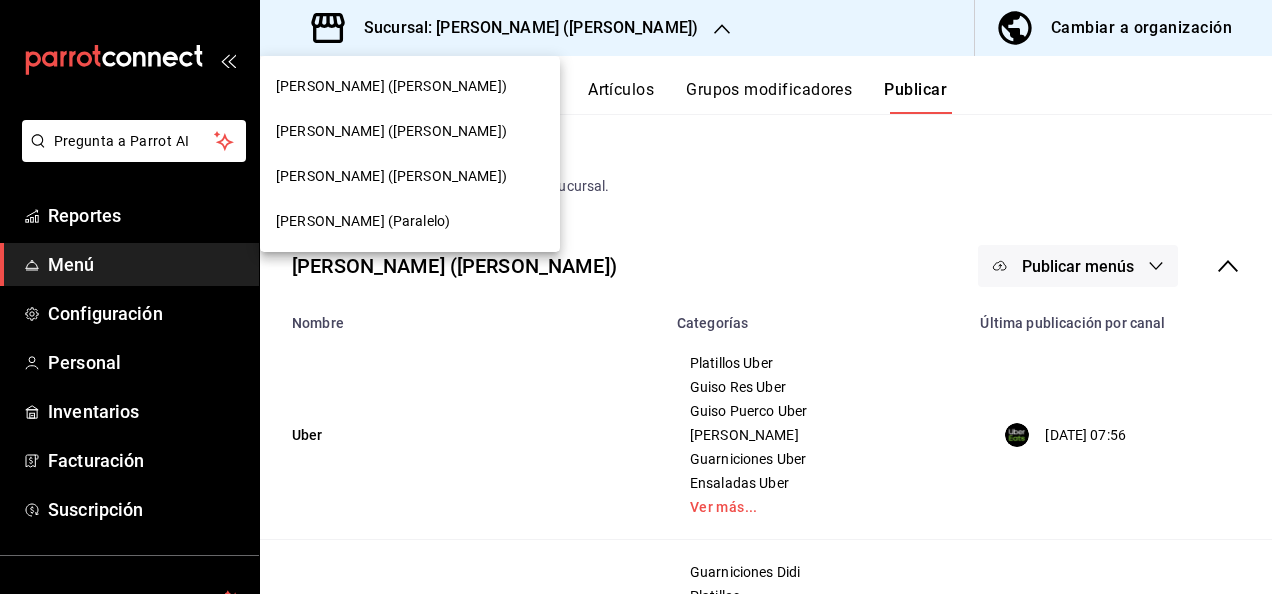 click on "[PERSON_NAME] (Paralelo)" at bounding box center [363, 221] 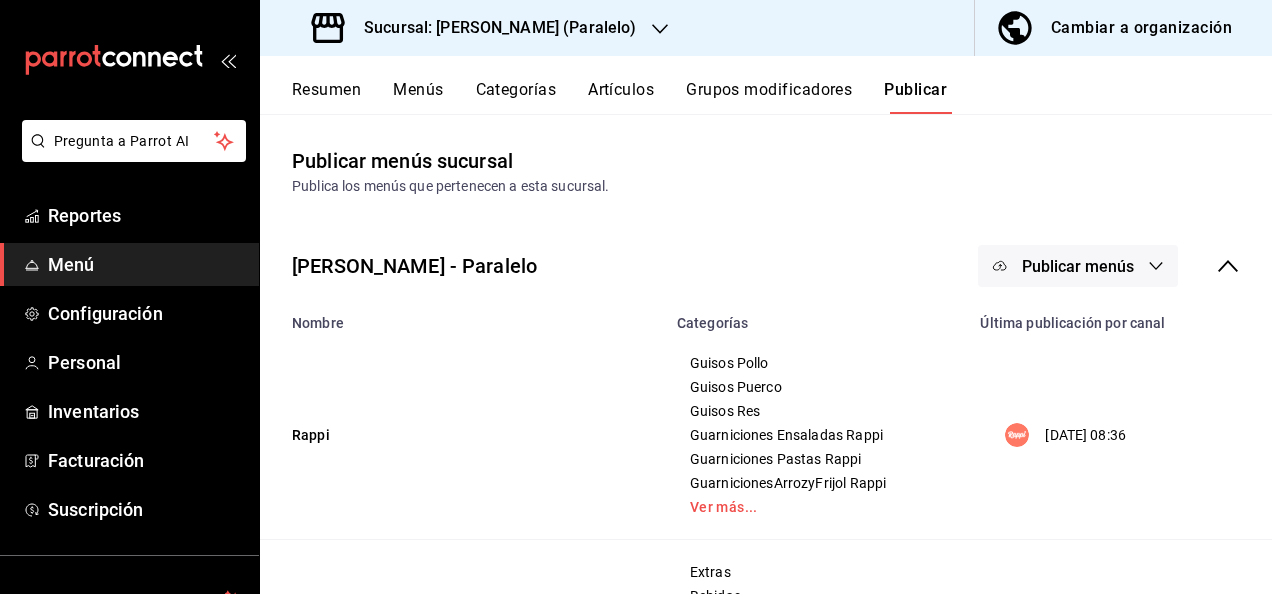 click on "Resumen" at bounding box center [326, 97] 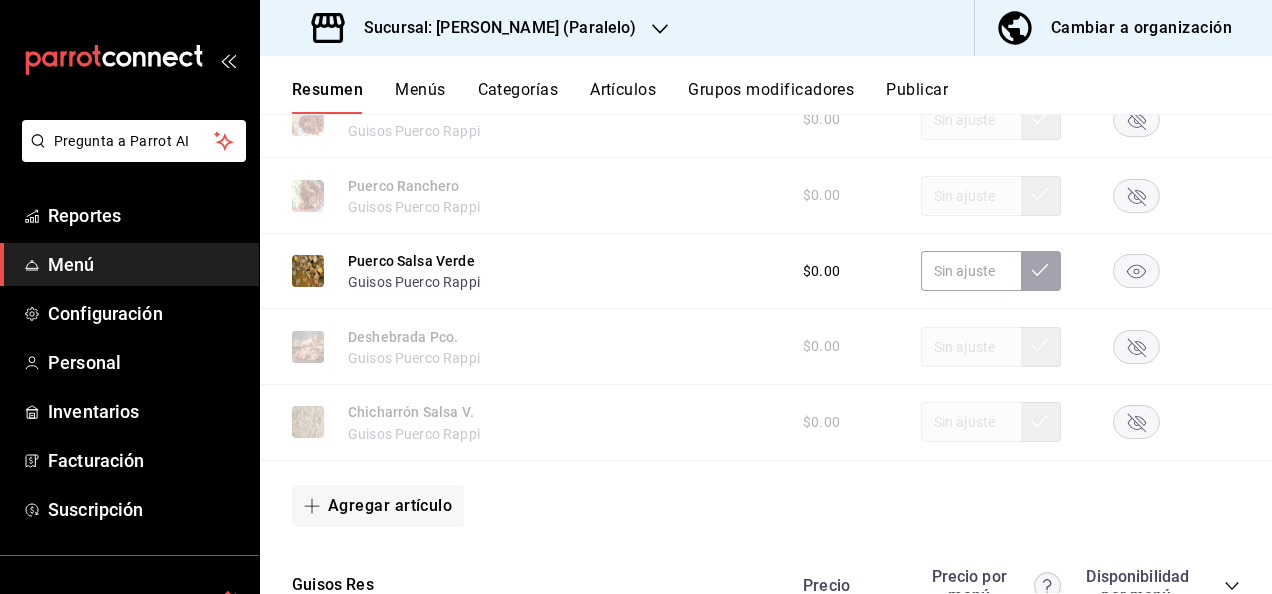 scroll, scrollTop: 2306, scrollLeft: 0, axis: vertical 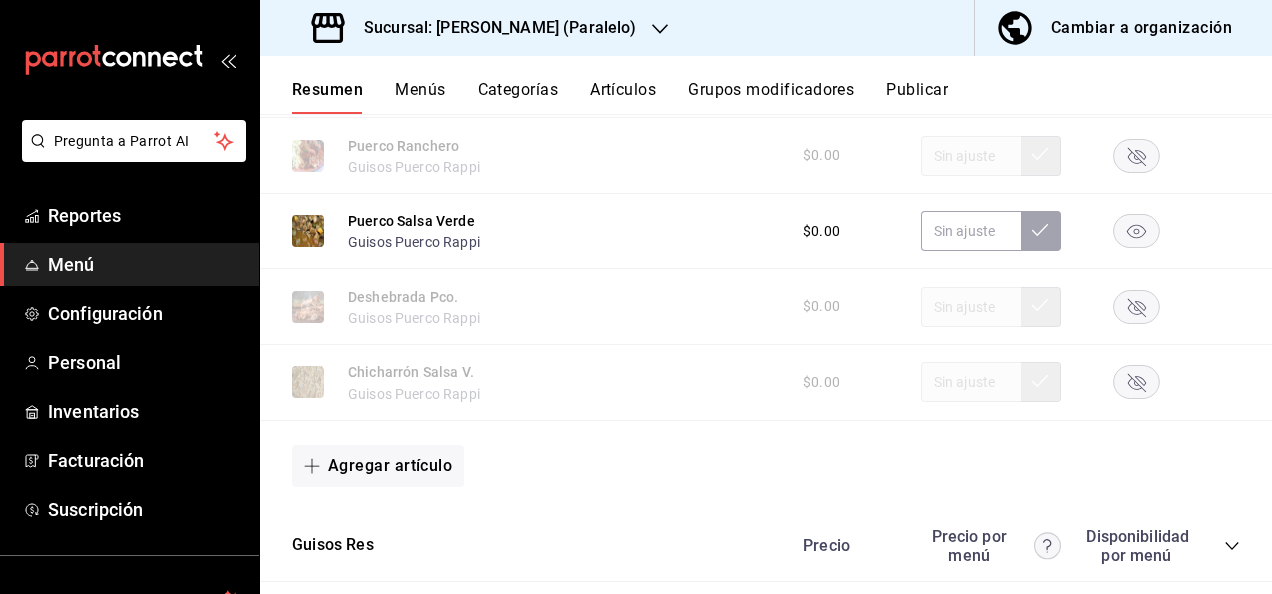 click 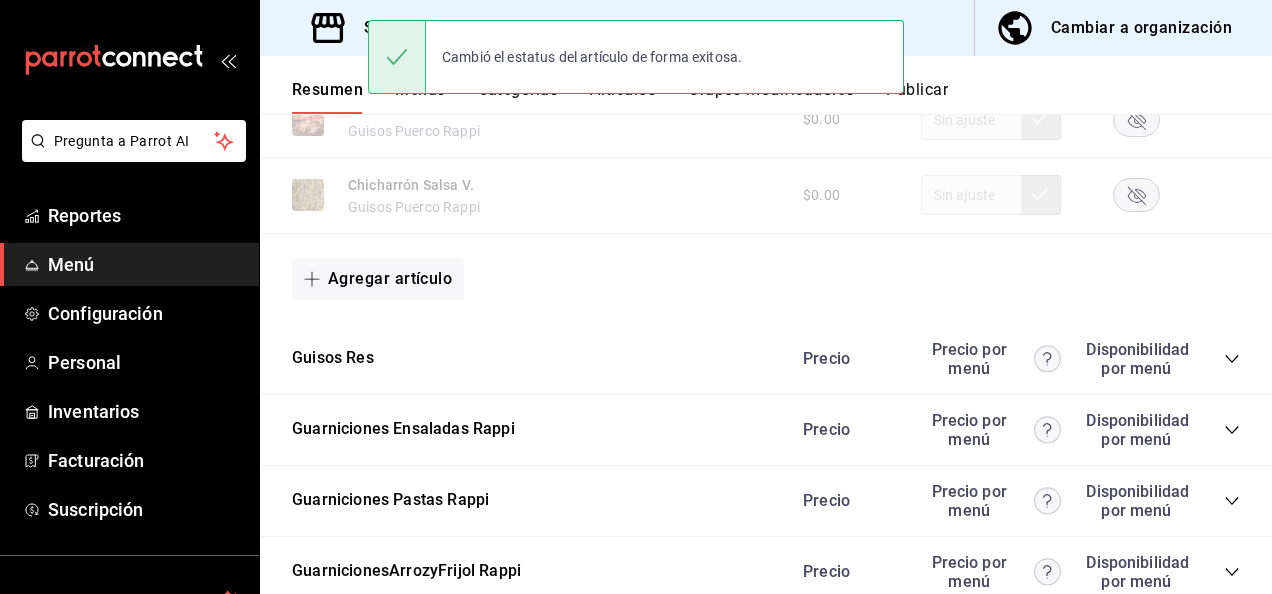 scroll, scrollTop: 2653, scrollLeft: 0, axis: vertical 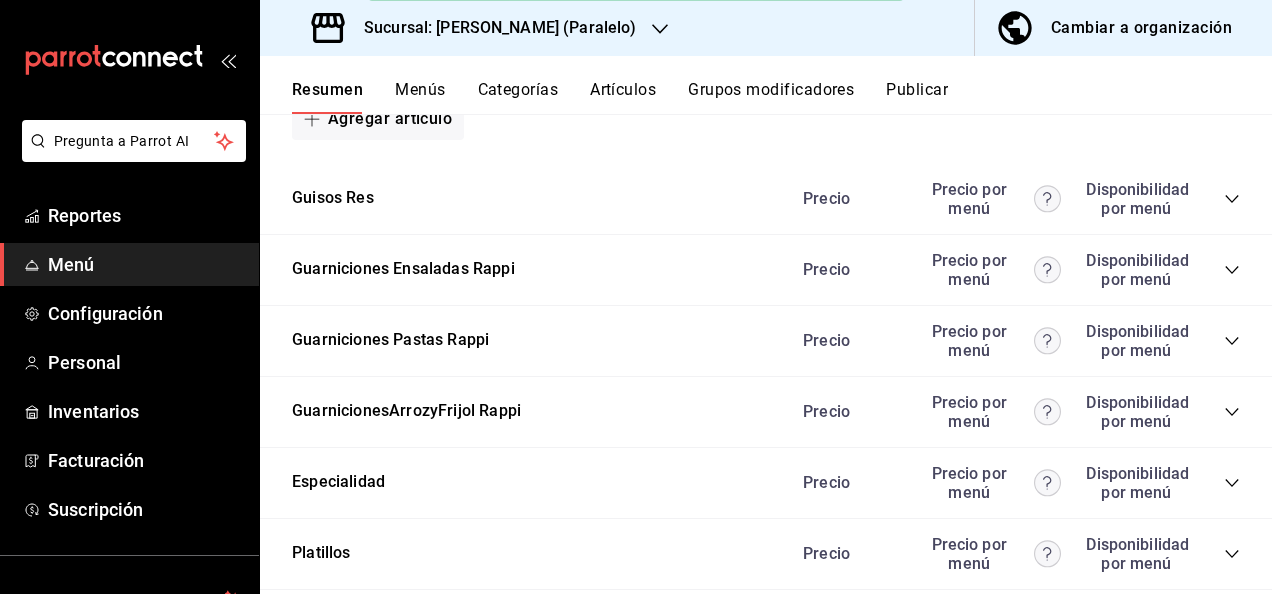 click 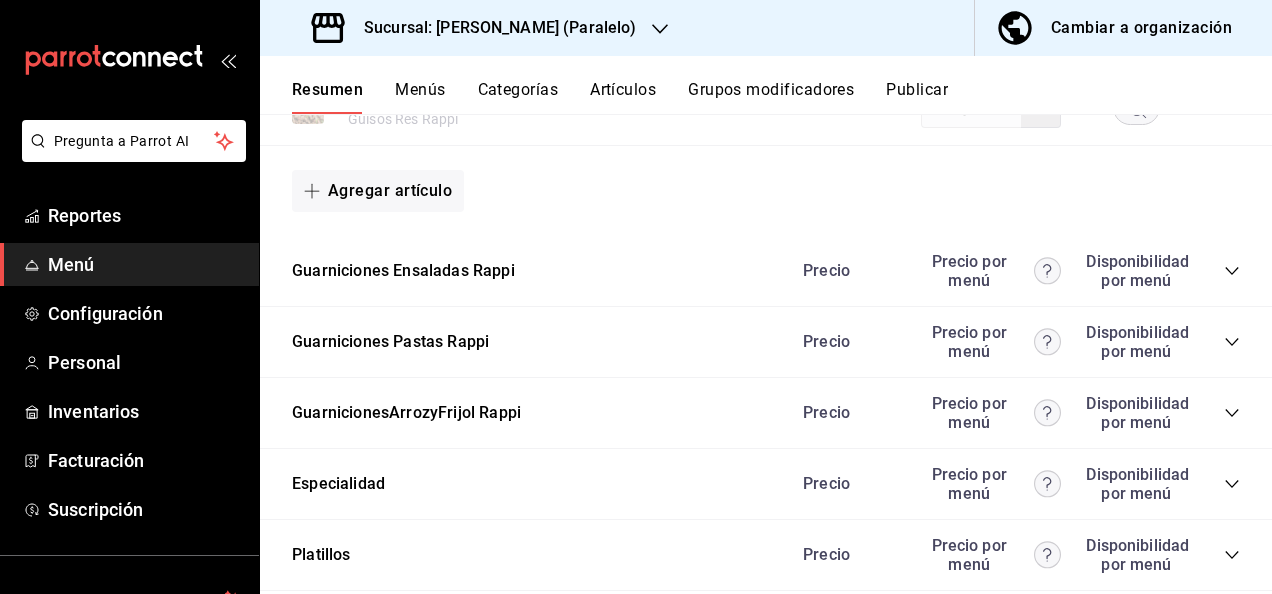 scroll, scrollTop: 3840, scrollLeft: 0, axis: vertical 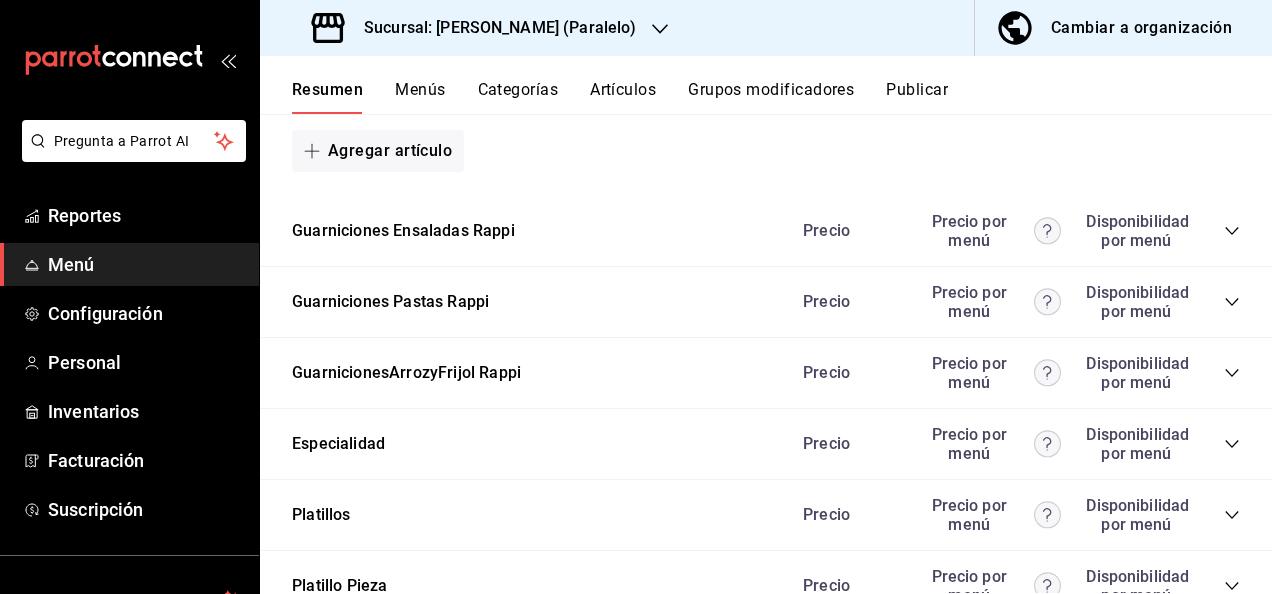 click 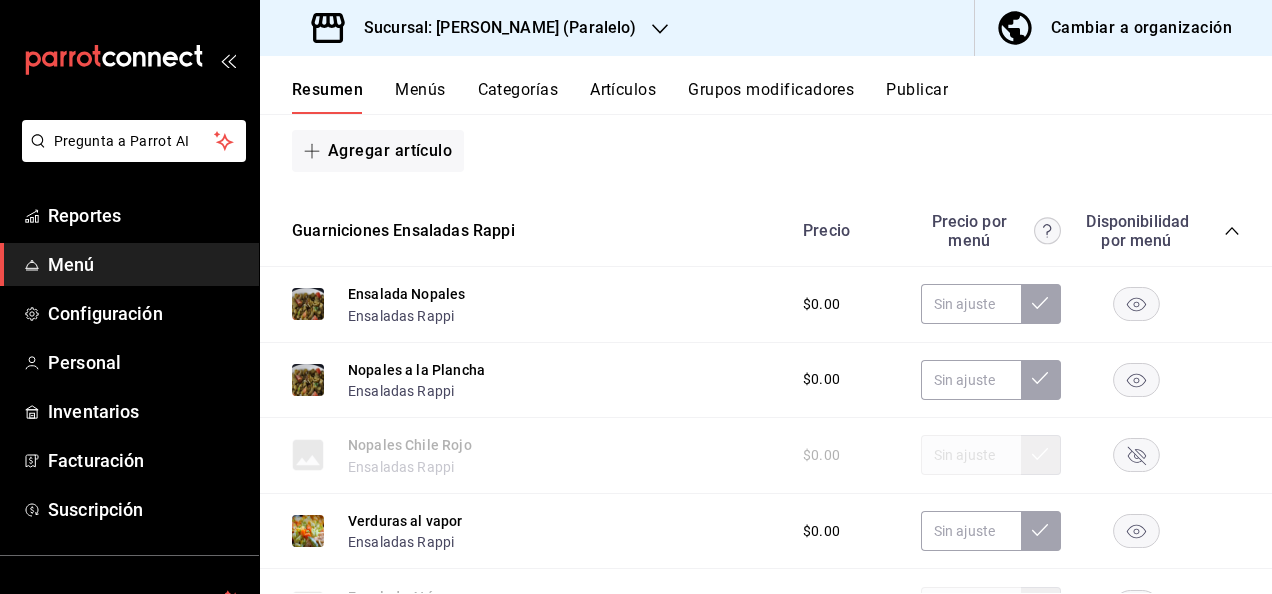 click 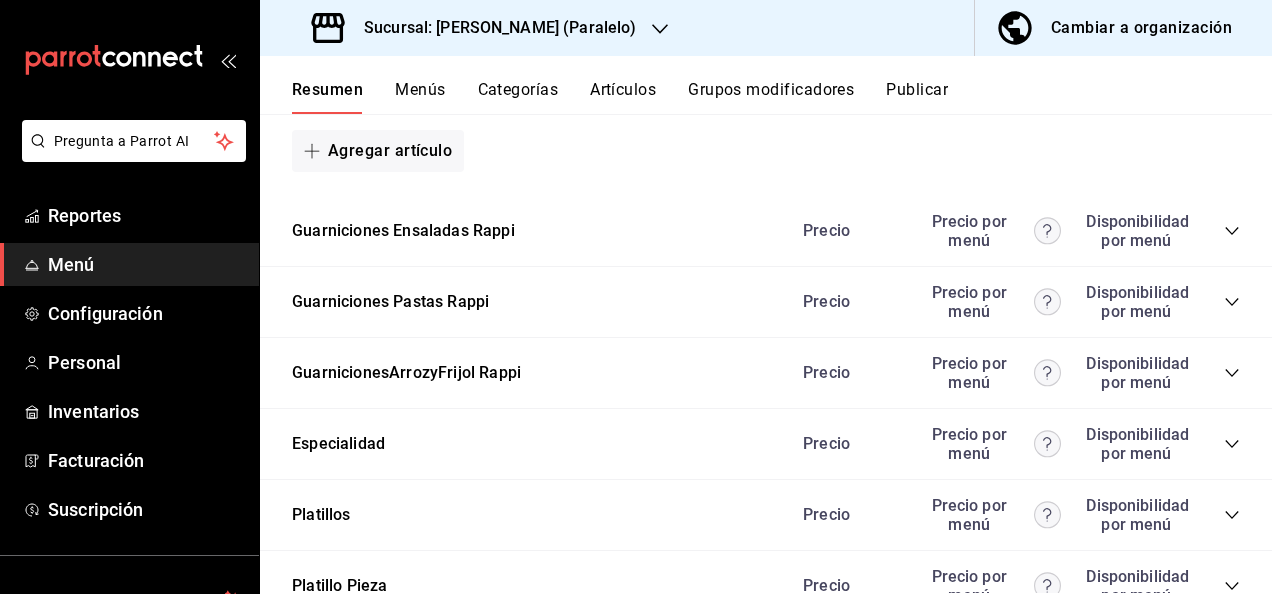 click 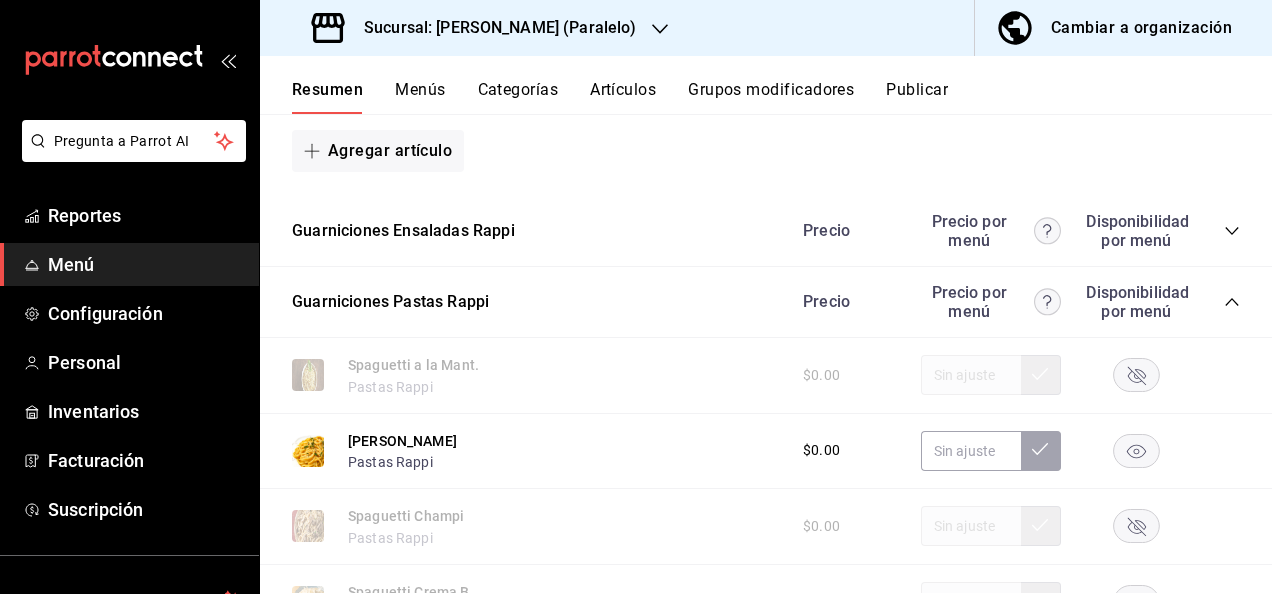 click 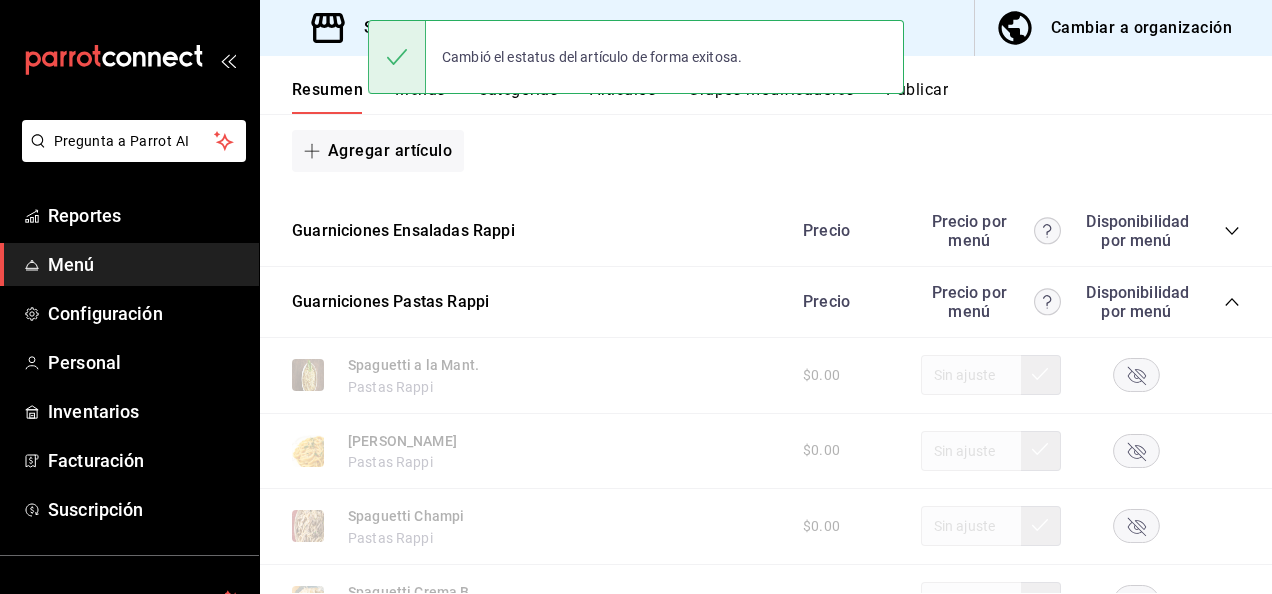 click on "Publicar" at bounding box center (917, 97) 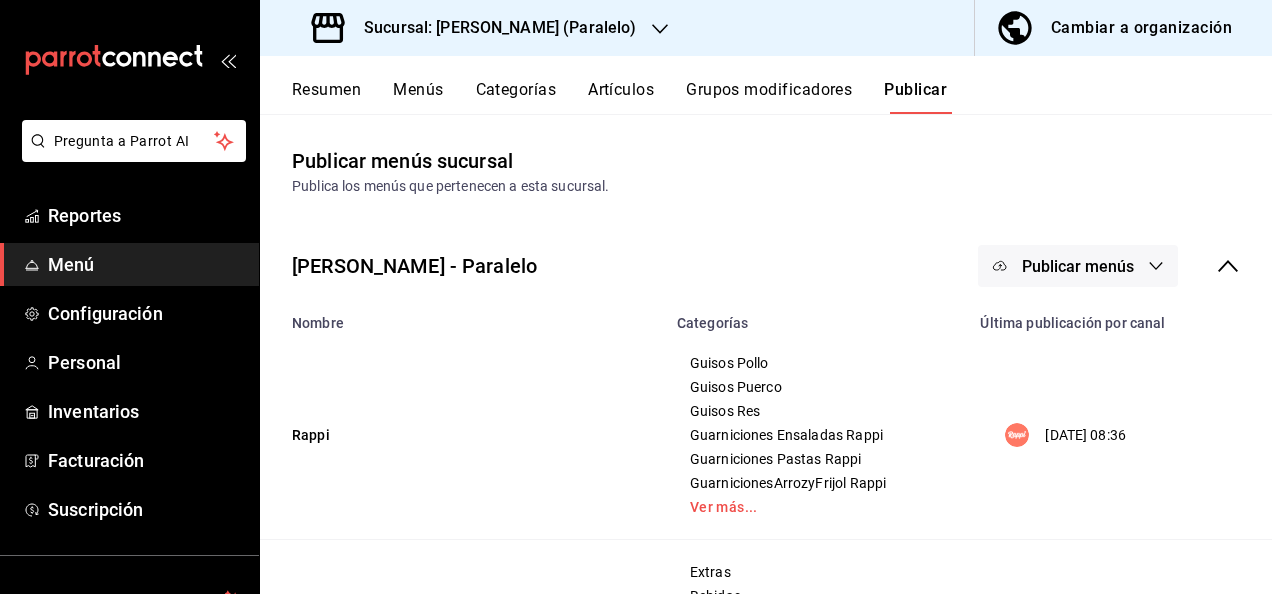 click on "Publicar menús" at bounding box center [1078, 266] 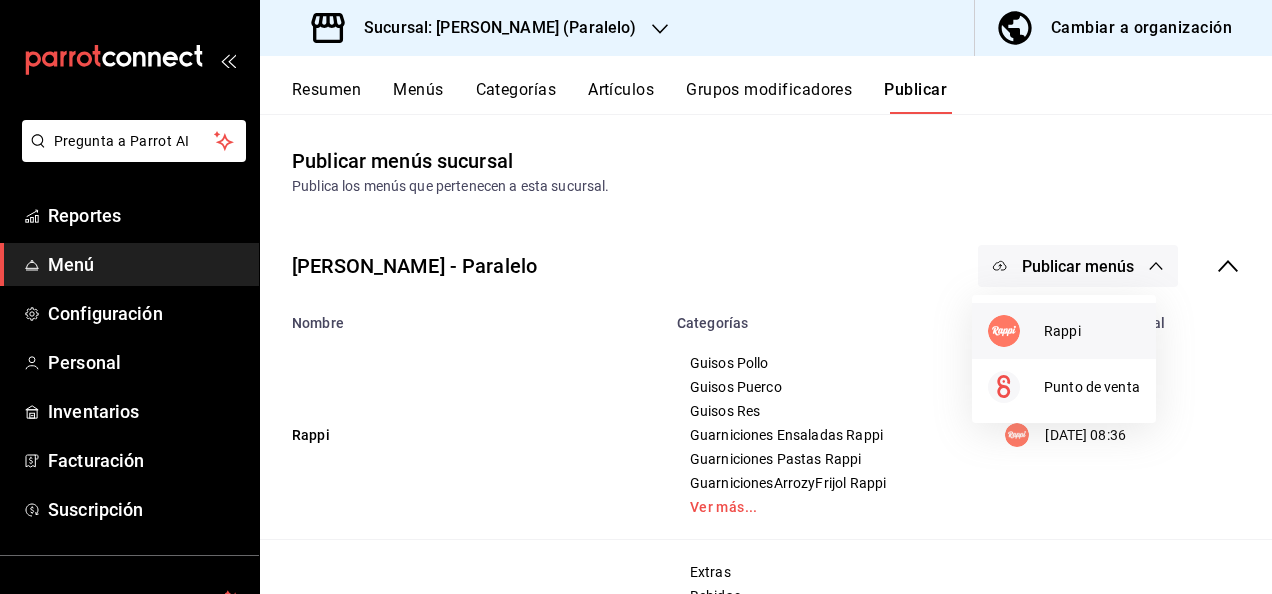 click at bounding box center (1016, 331) 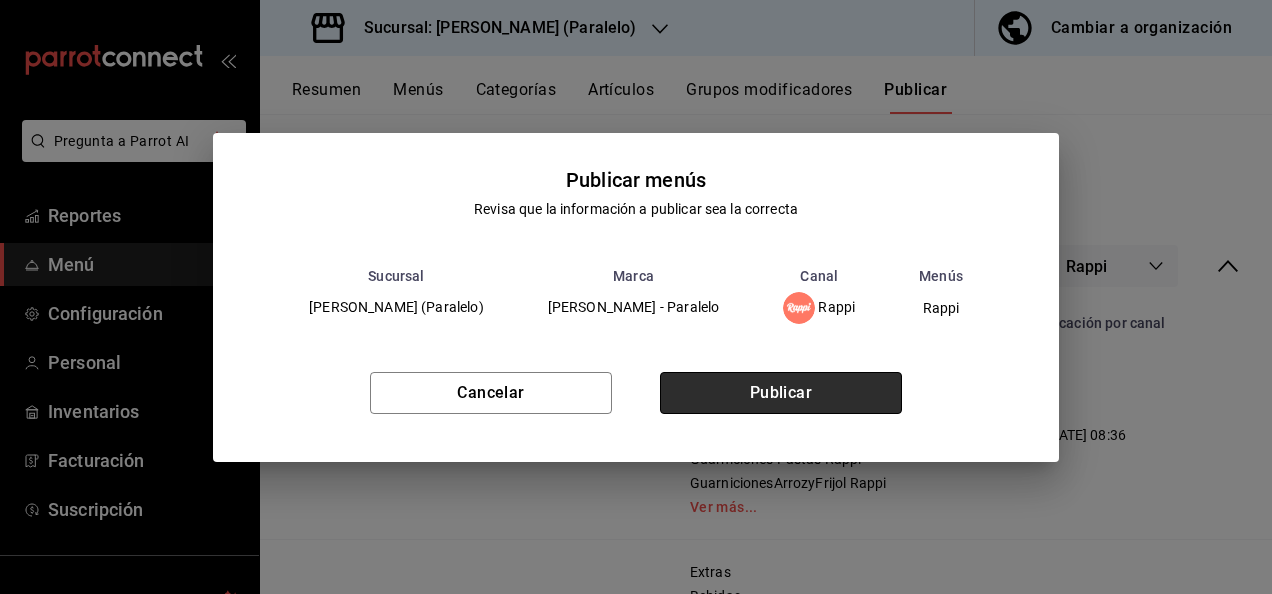 click on "Publicar" at bounding box center (781, 393) 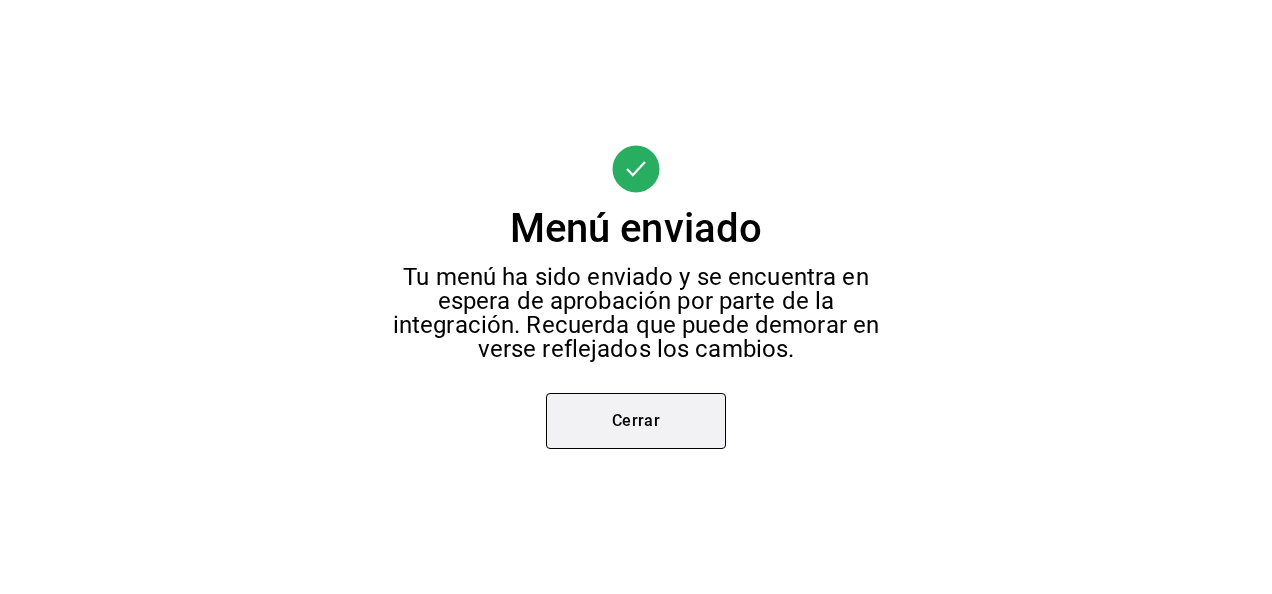 click on "Cerrar" at bounding box center [636, 421] 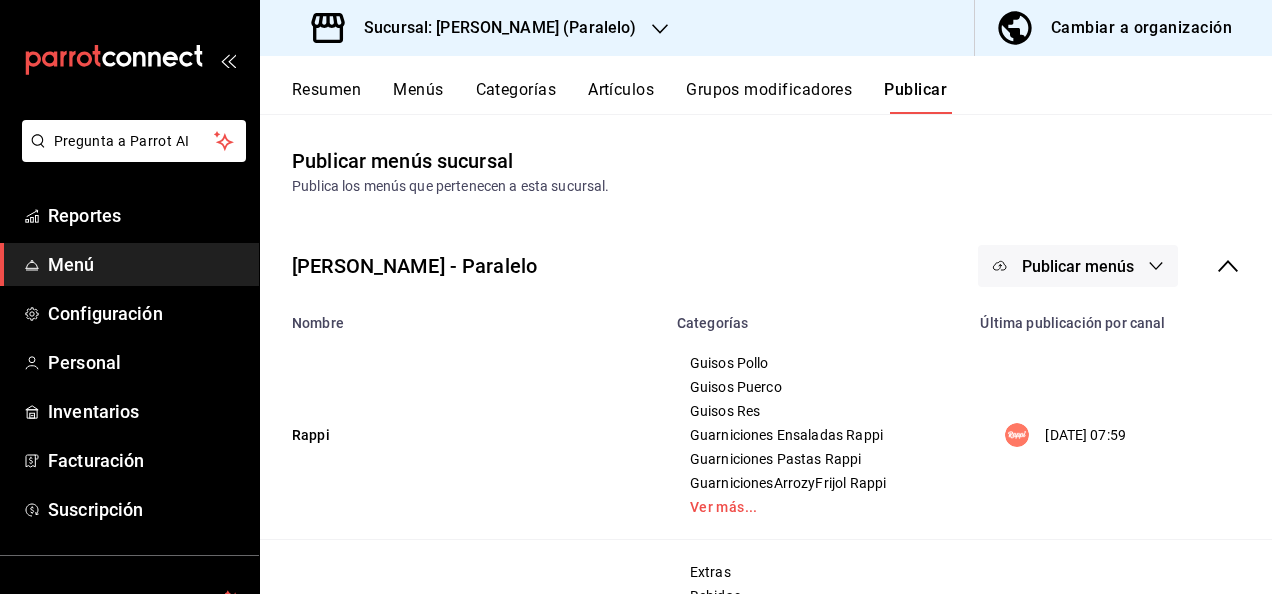 click on "Sucursal: [PERSON_NAME] (Paralelo)" at bounding box center (492, 28) 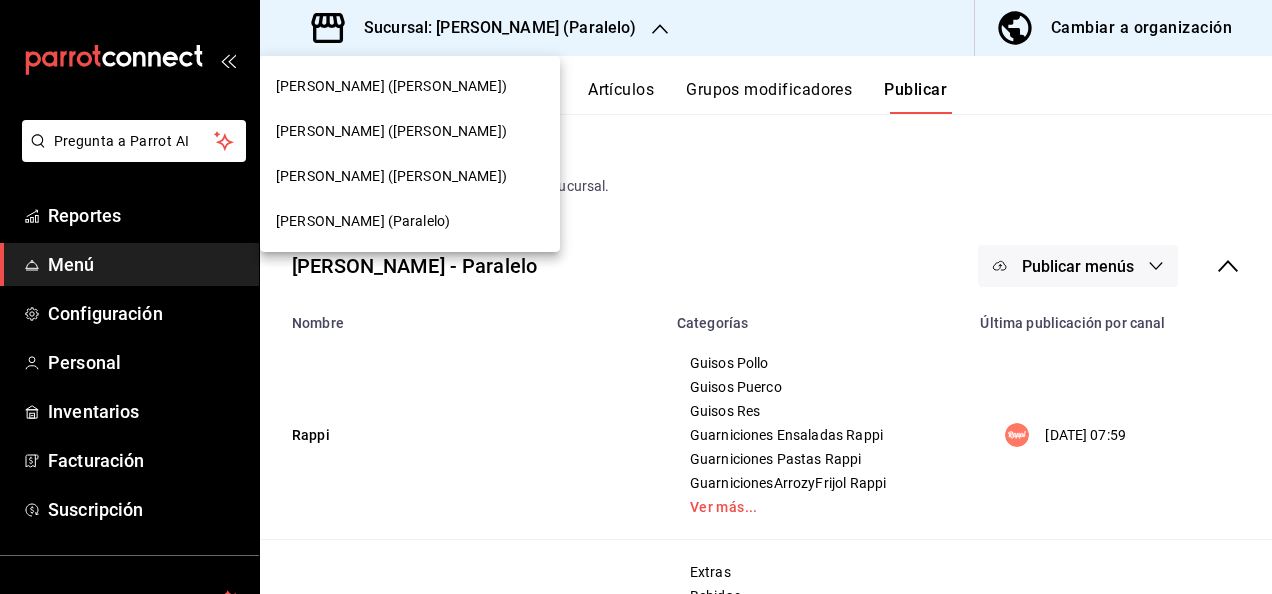 click on "[PERSON_NAME] ([PERSON_NAME])" at bounding box center [391, 86] 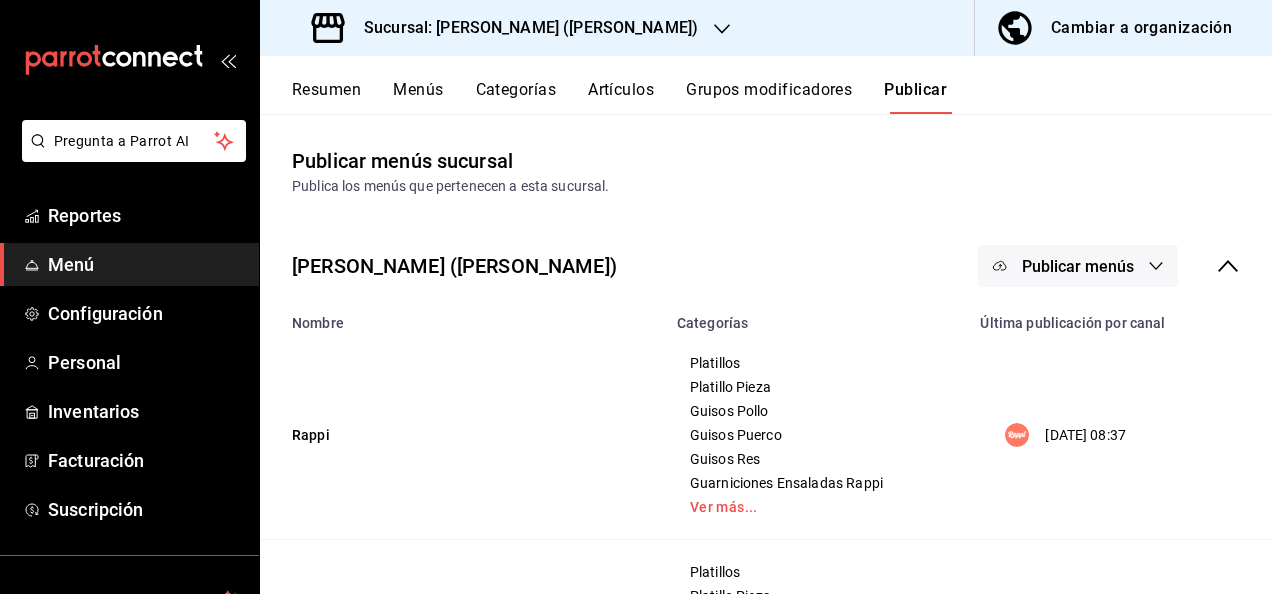 click on "Resumen" at bounding box center (326, 97) 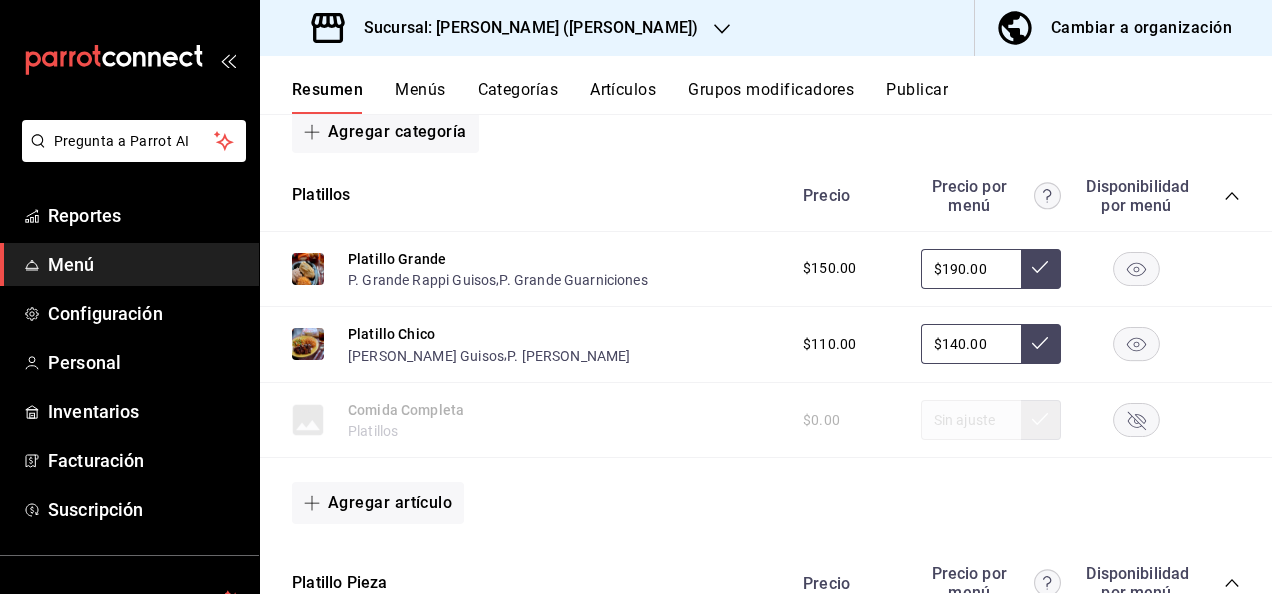 scroll, scrollTop: 360, scrollLeft: 0, axis: vertical 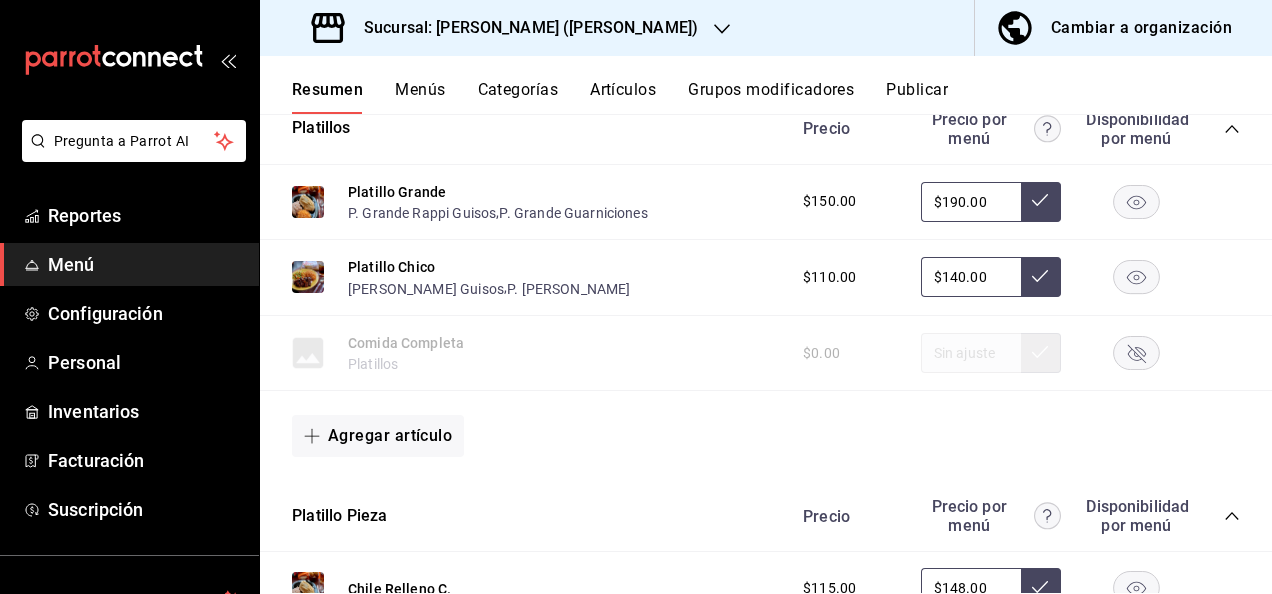 click 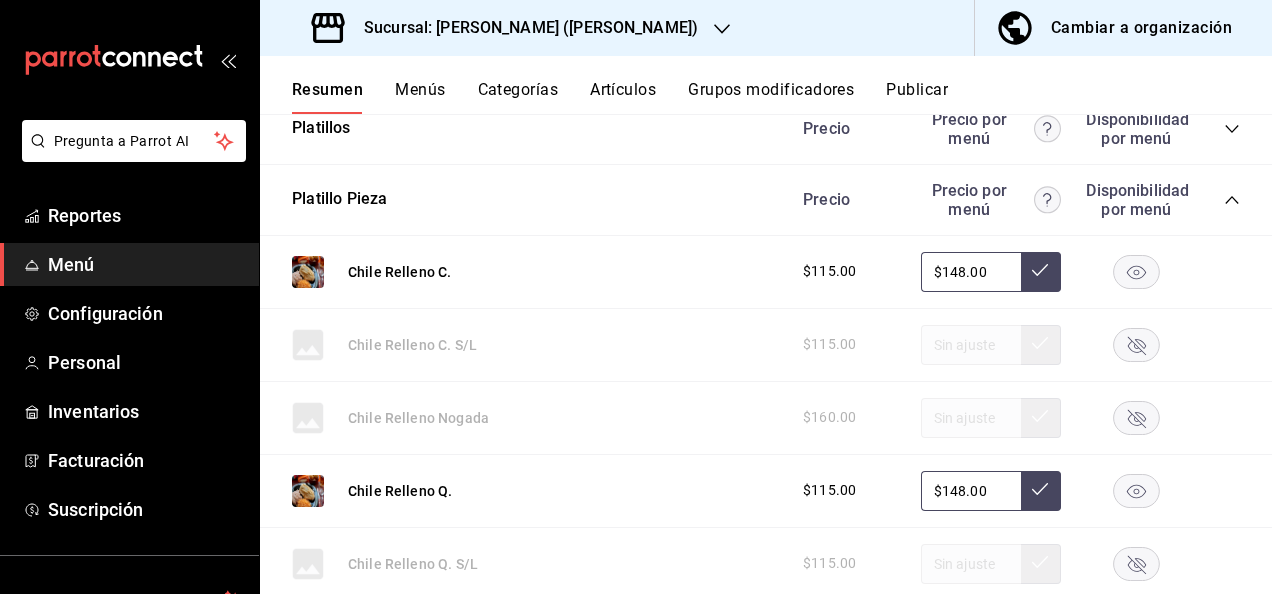 click 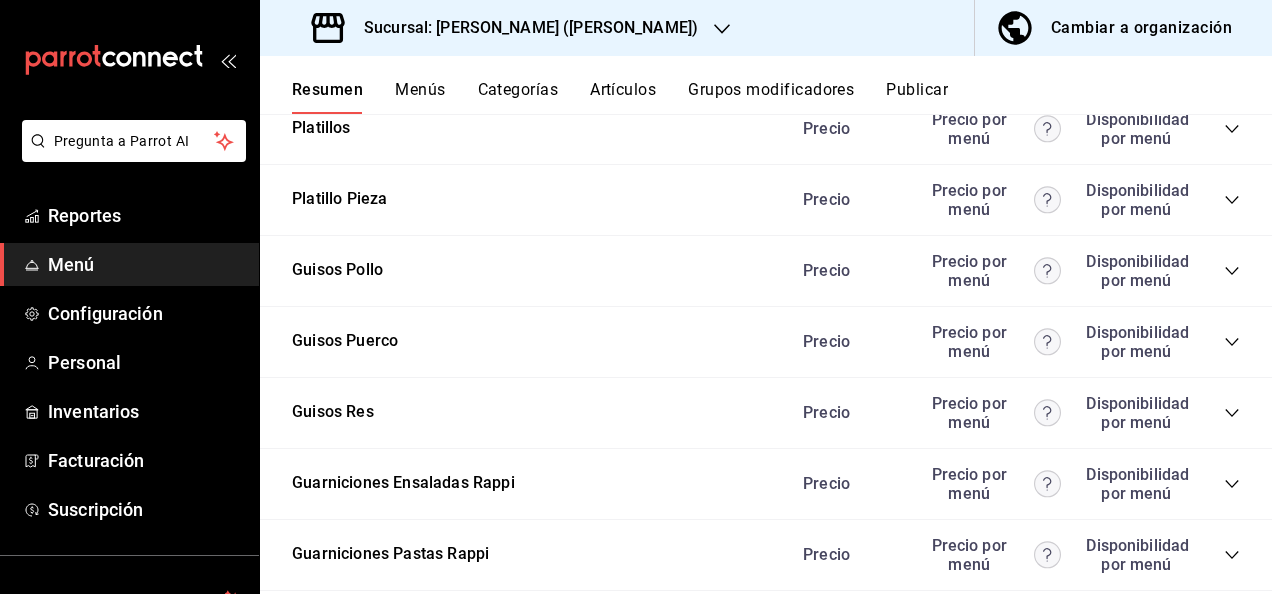 click 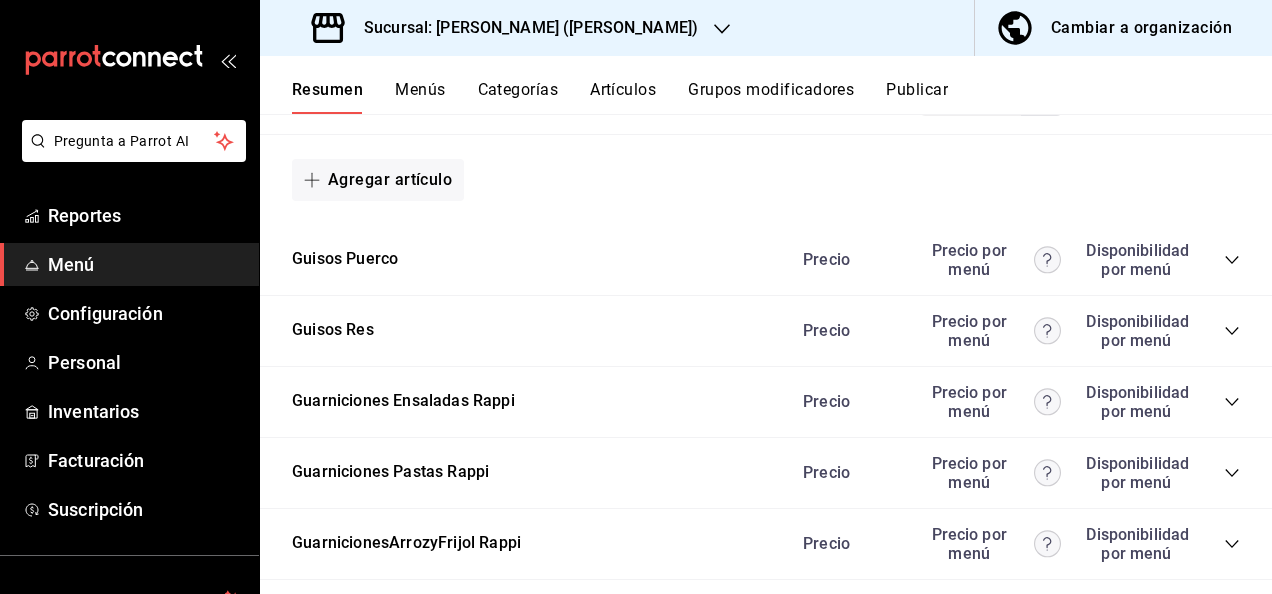 scroll, scrollTop: 1680, scrollLeft: 0, axis: vertical 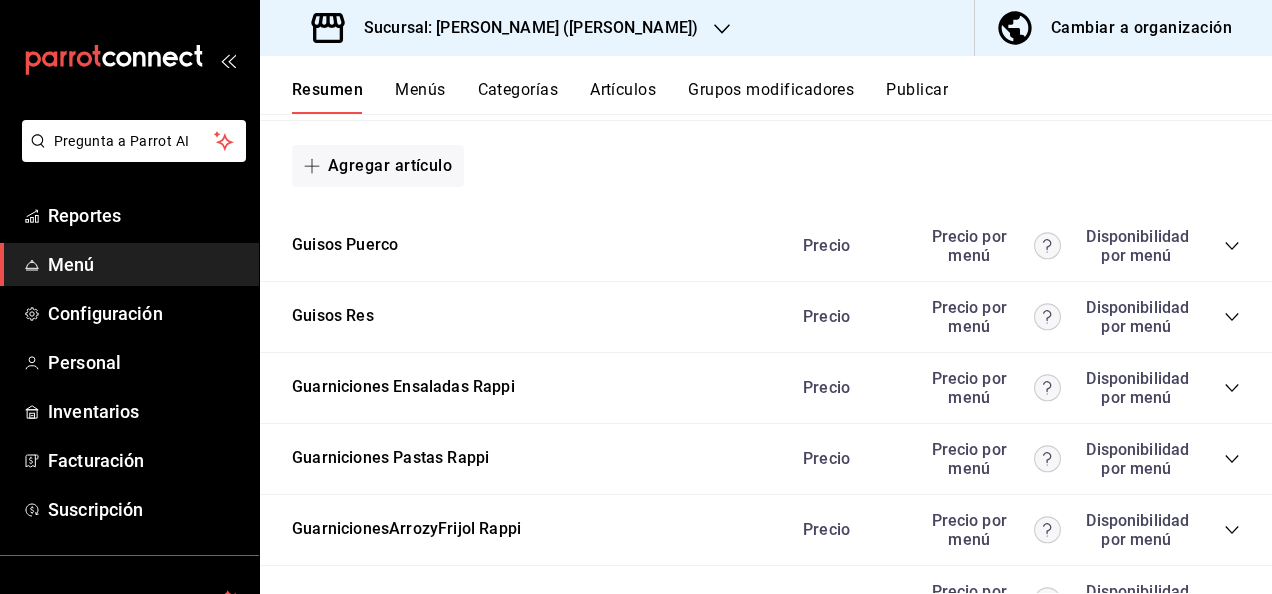click 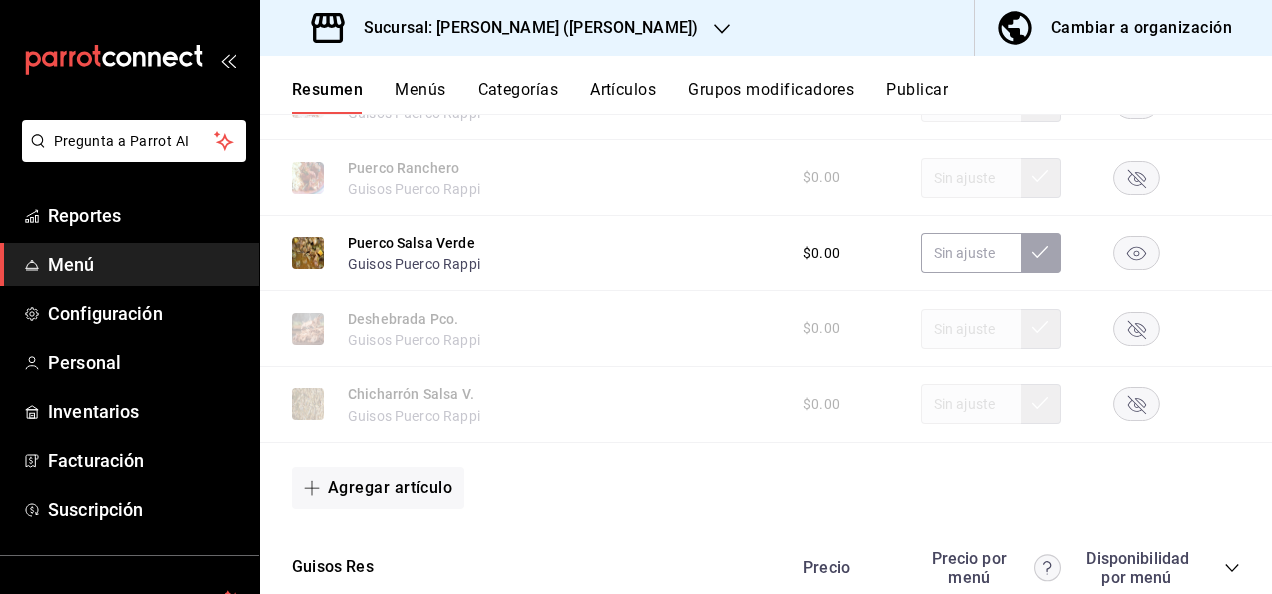 scroll, scrollTop: 2480, scrollLeft: 0, axis: vertical 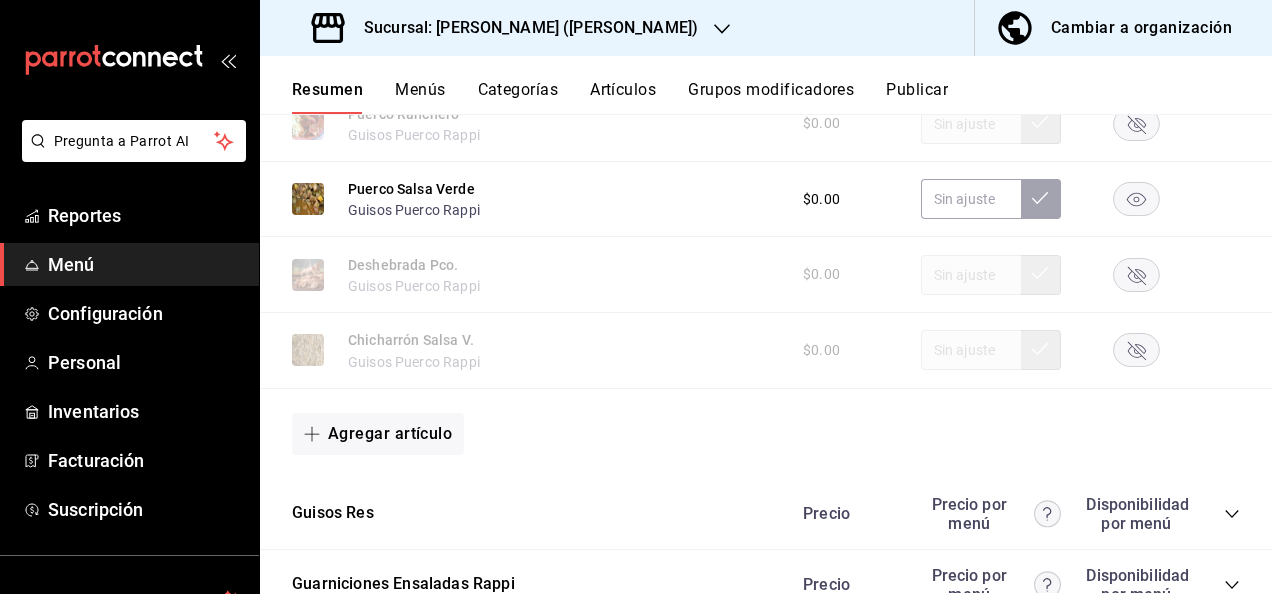 click 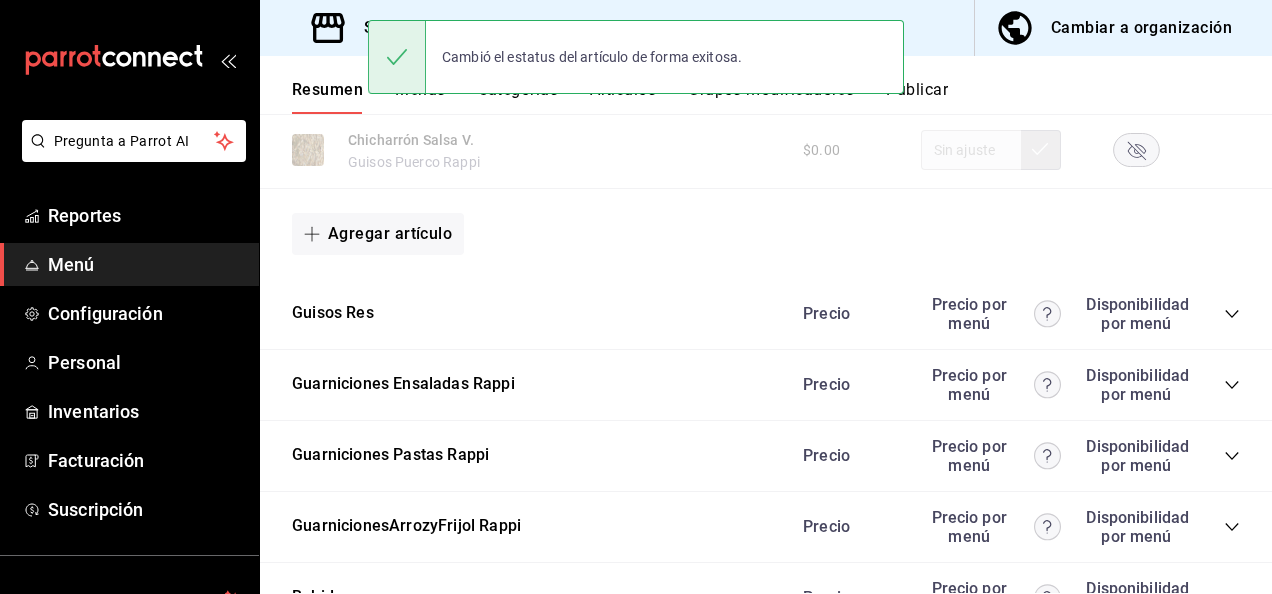 scroll, scrollTop: 2720, scrollLeft: 0, axis: vertical 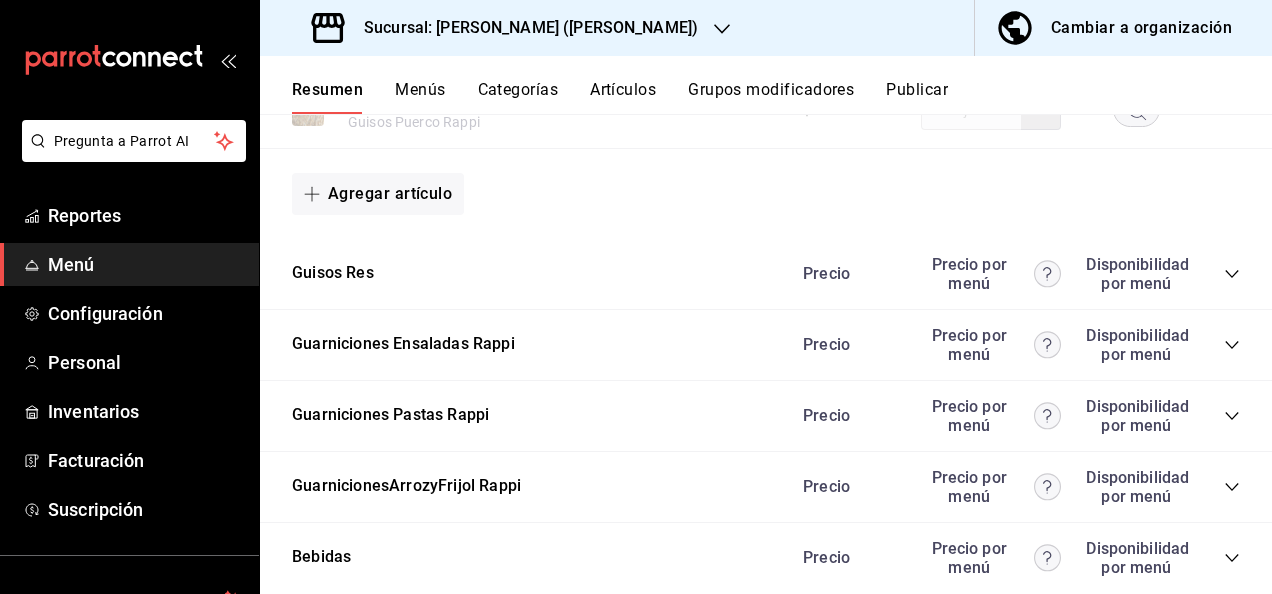 click 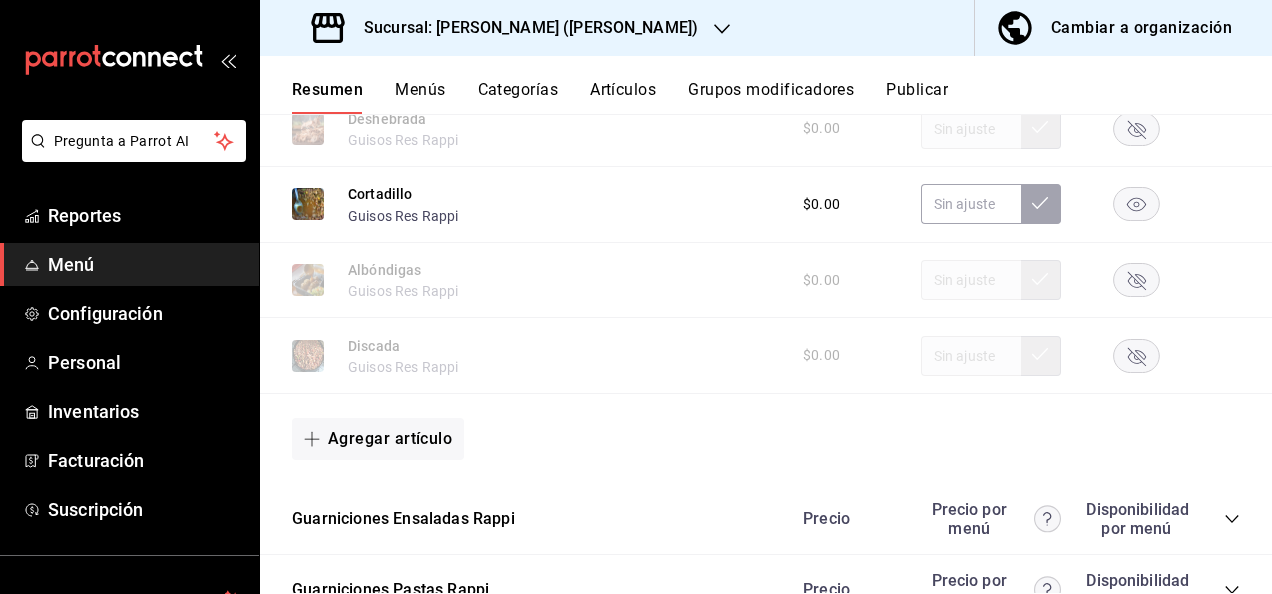 scroll, scrollTop: 3880, scrollLeft: 0, axis: vertical 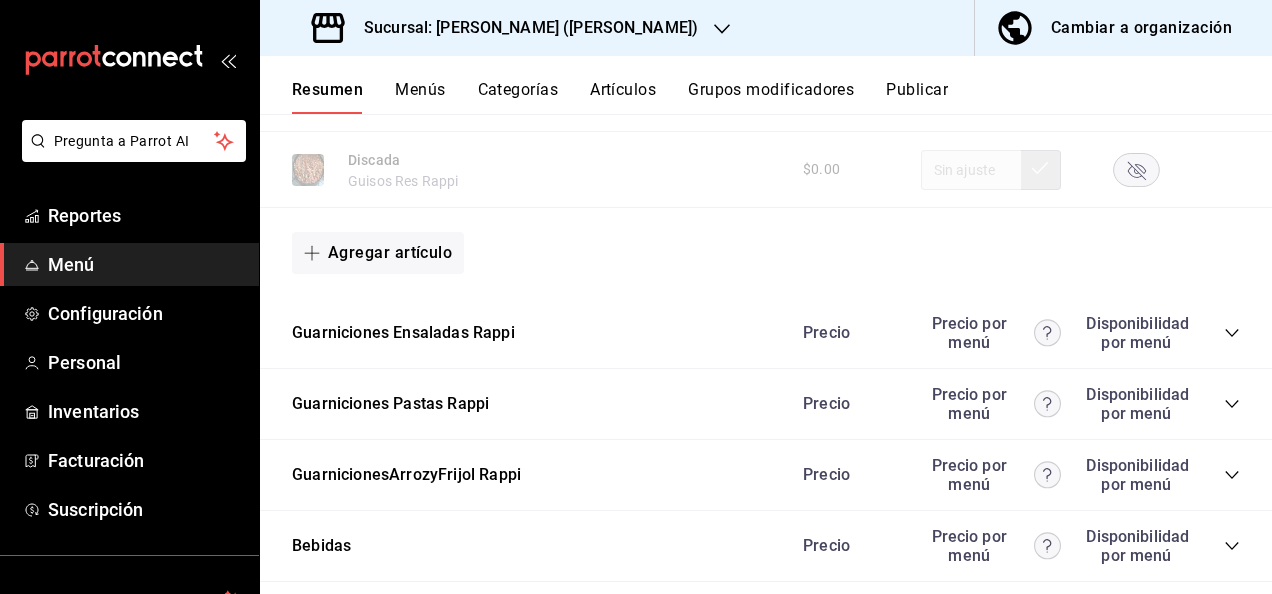click 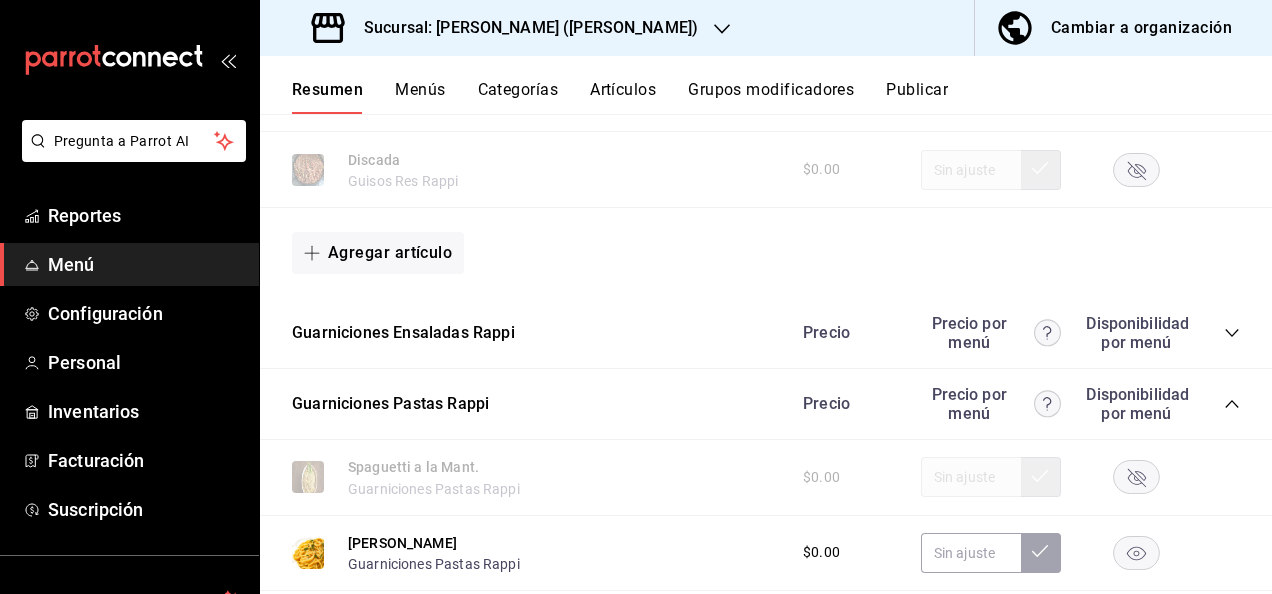 click 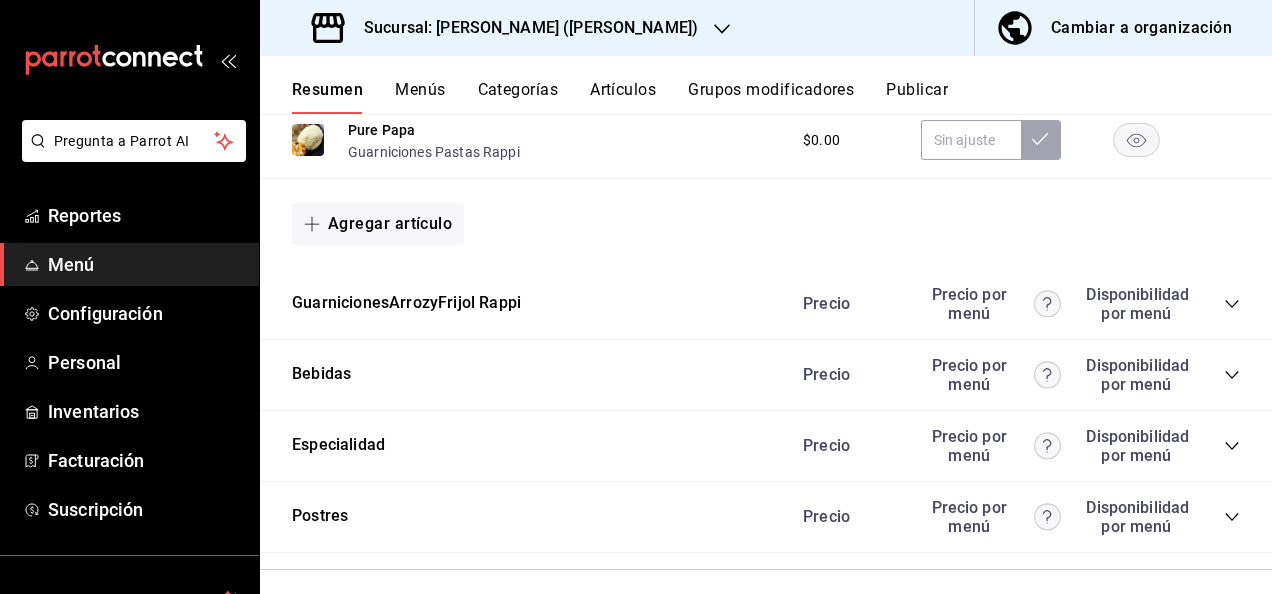 scroll, scrollTop: 4840, scrollLeft: 0, axis: vertical 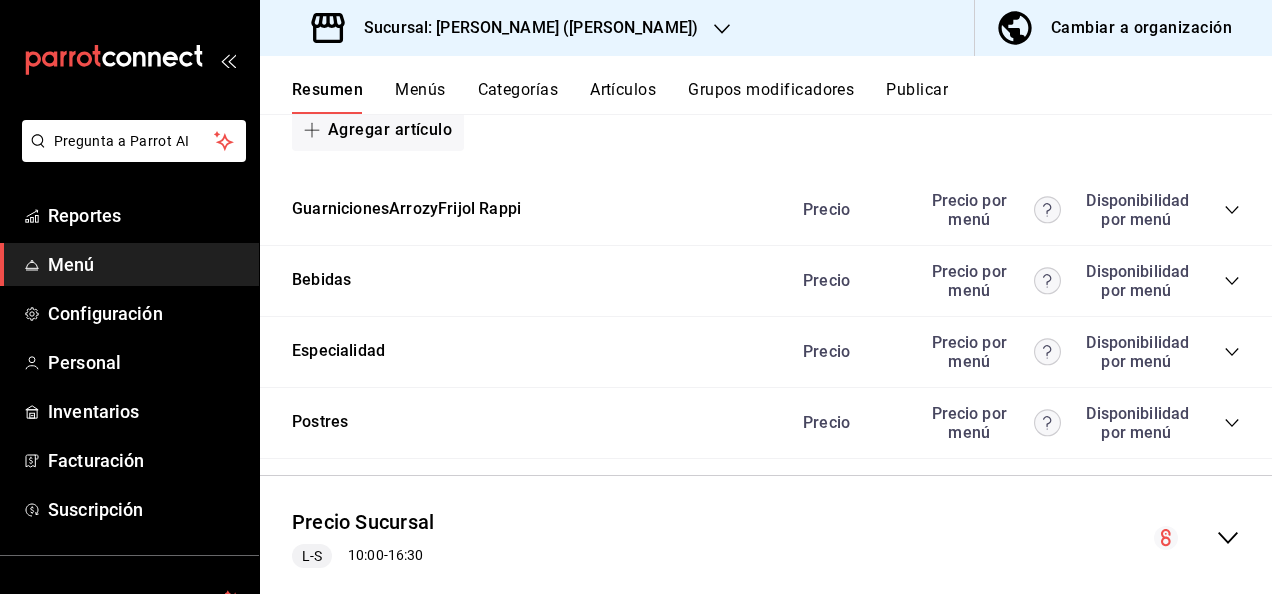 click on "Publicar" at bounding box center (917, 97) 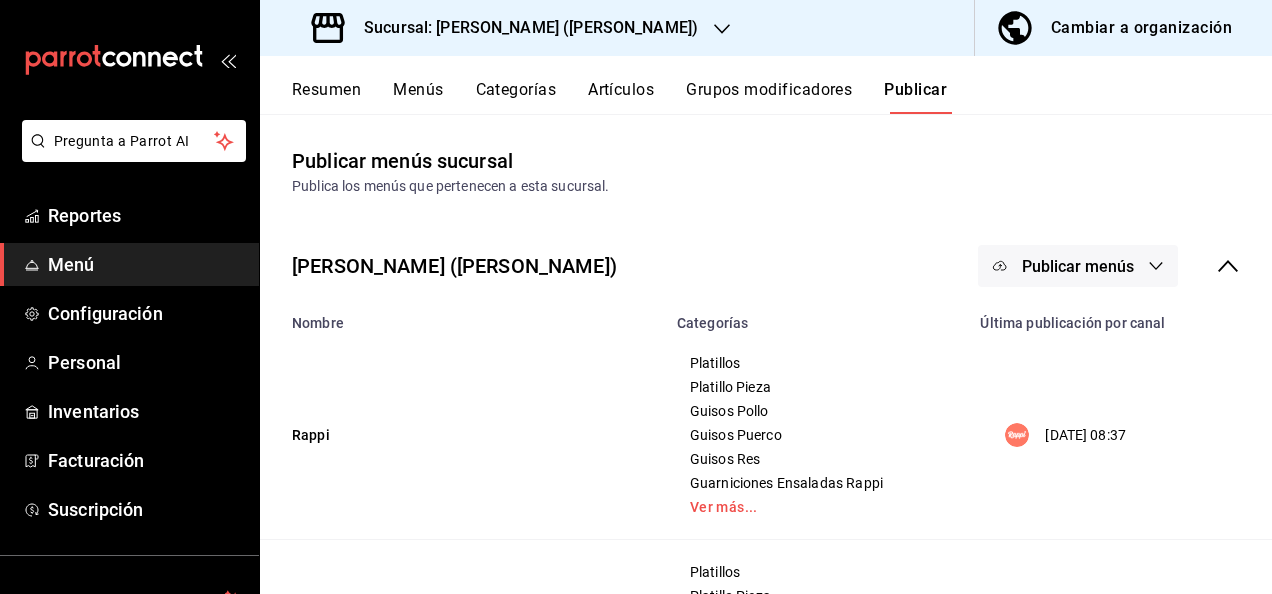 click on "Publicar menús" at bounding box center (1078, 266) 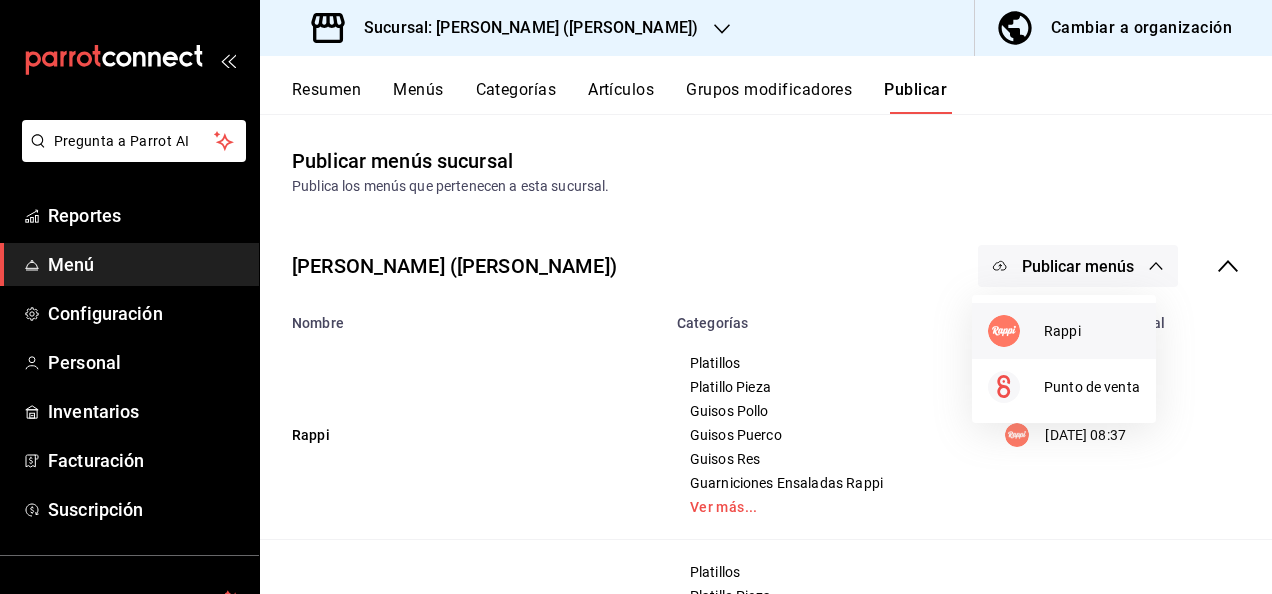 click on "Rappi" at bounding box center (1092, 331) 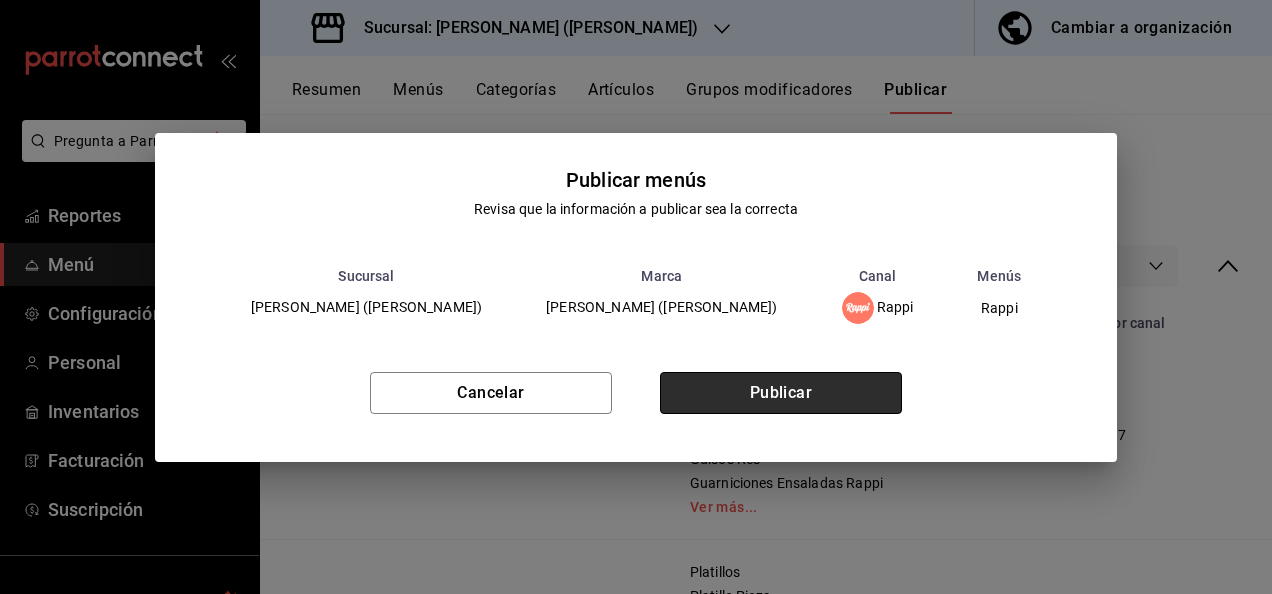 click on "Publicar" at bounding box center [781, 393] 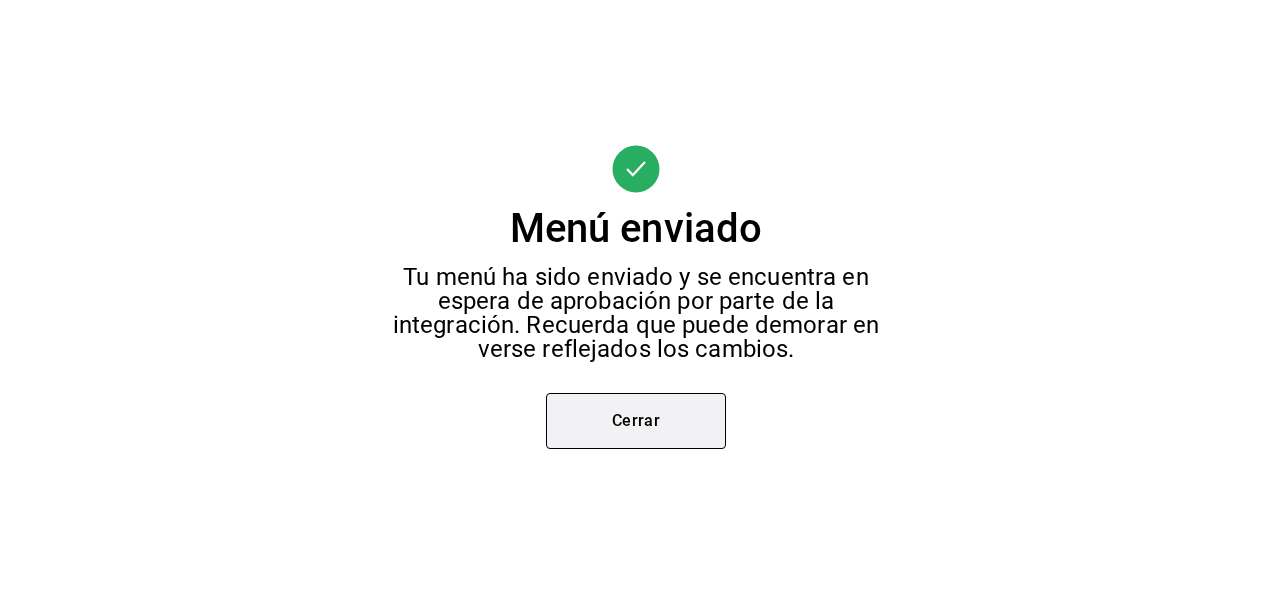 click on "Cerrar" at bounding box center (636, 421) 